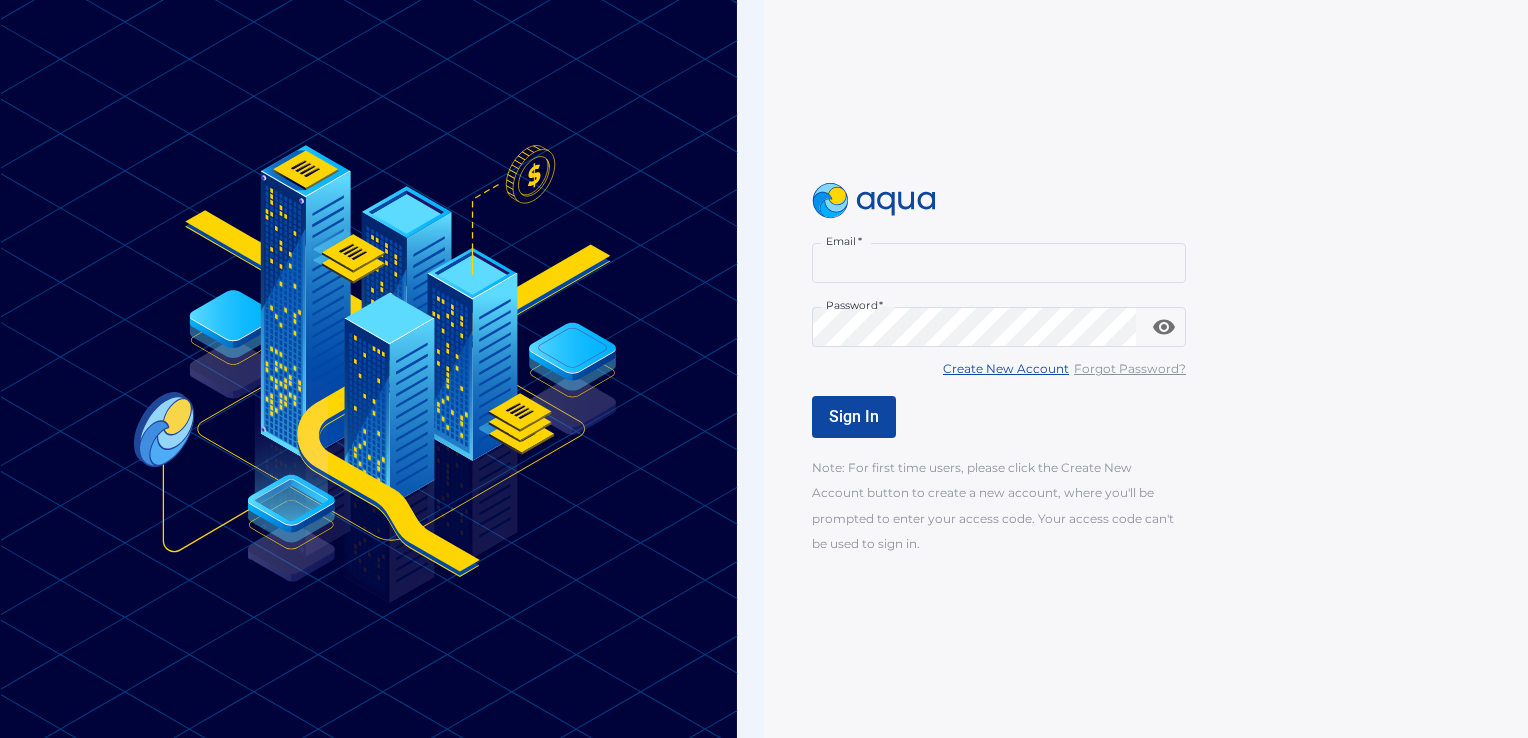 scroll, scrollTop: 0, scrollLeft: 0, axis: both 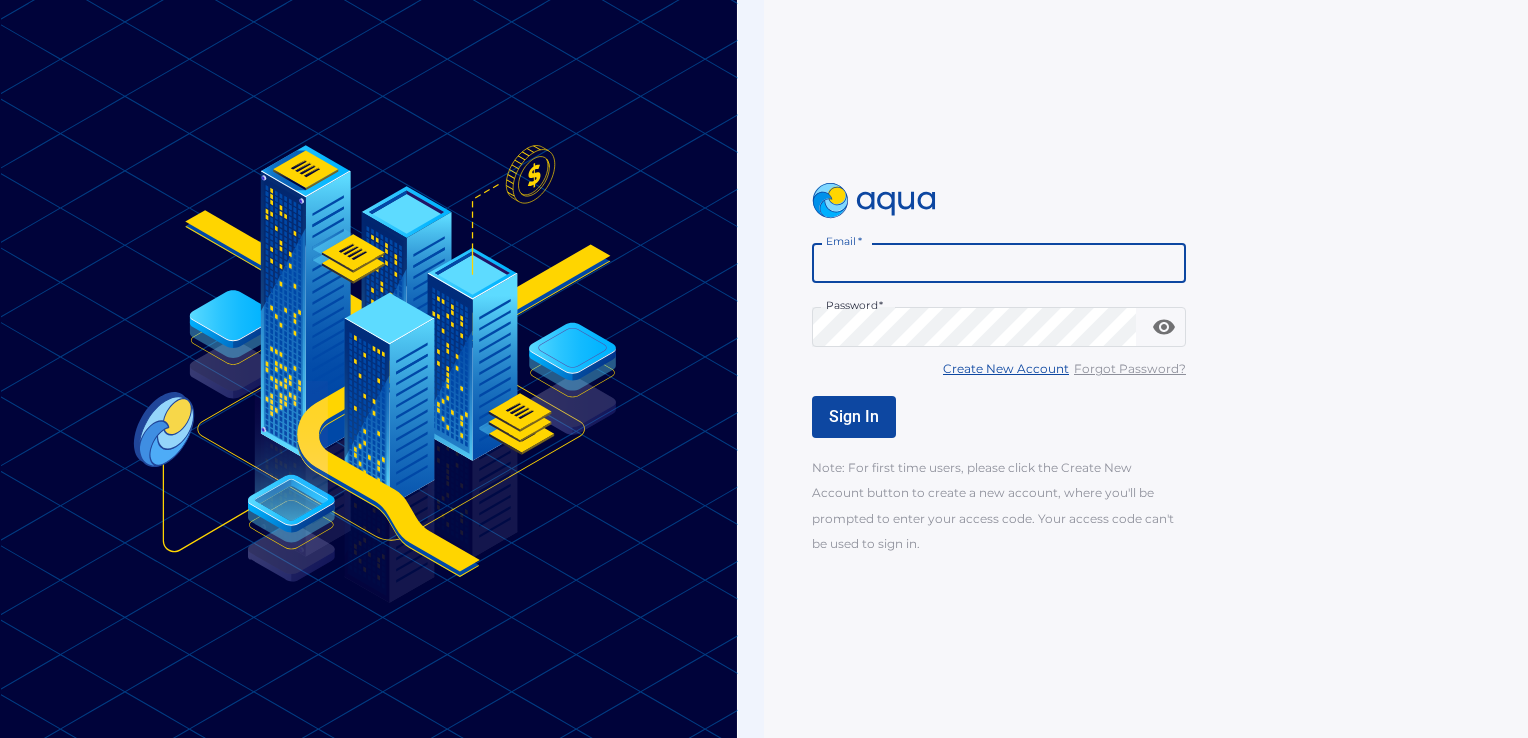 click on "Email   *" at bounding box center (999, 263) 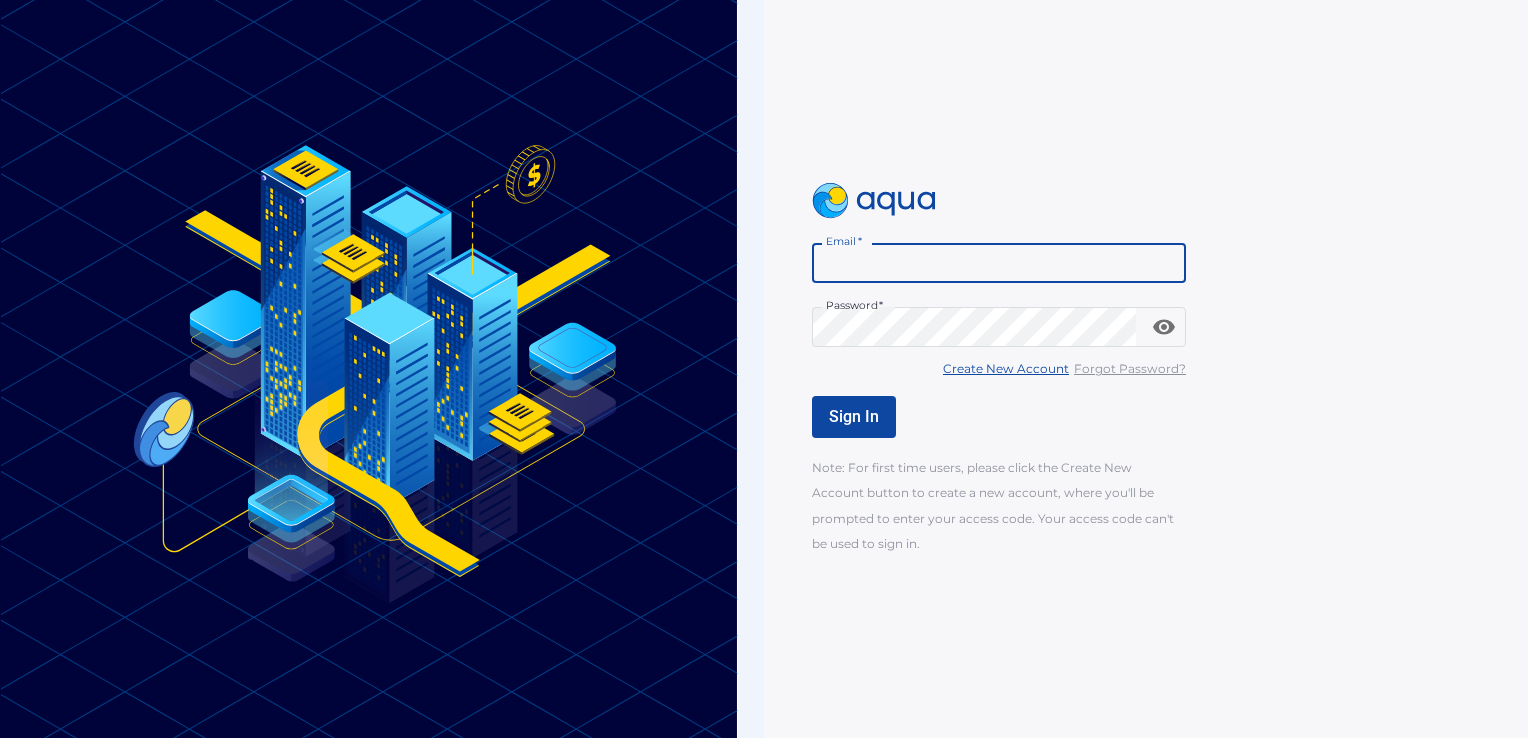 type on "**********" 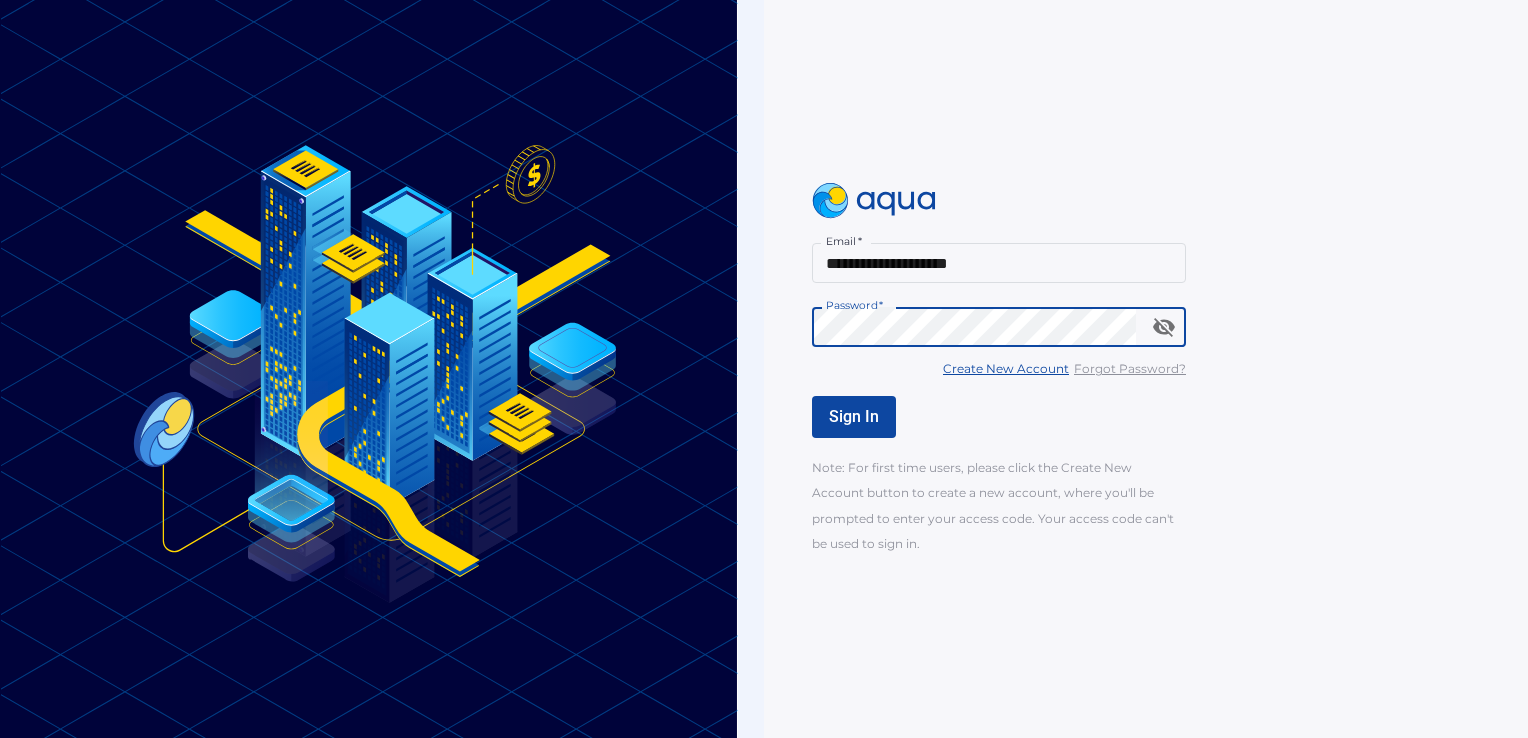 click 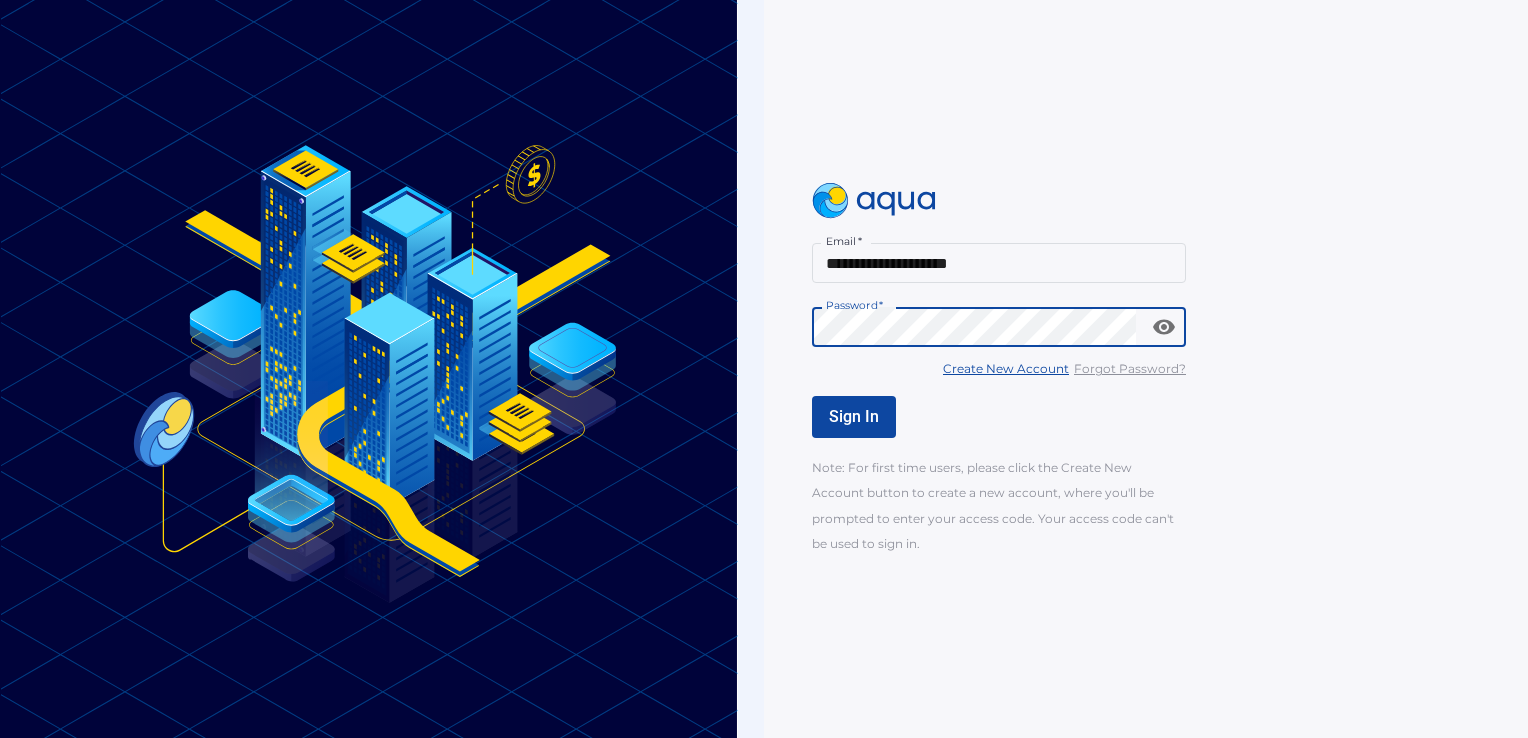 click on "Sign In" at bounding box center [854, 416] 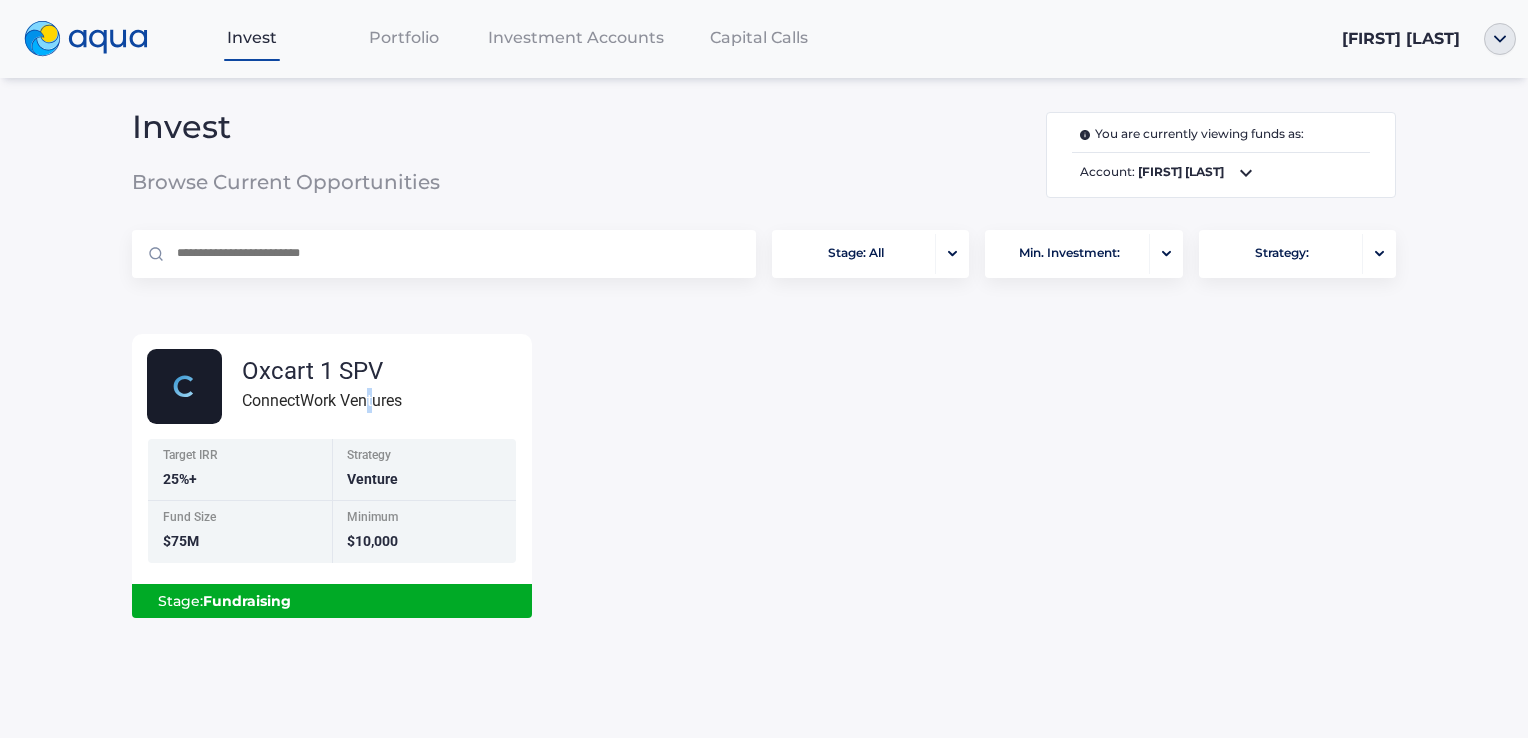 click on "Oxcart 1 SPV ConnectWork Ventures" at bounding box center (339, 386) 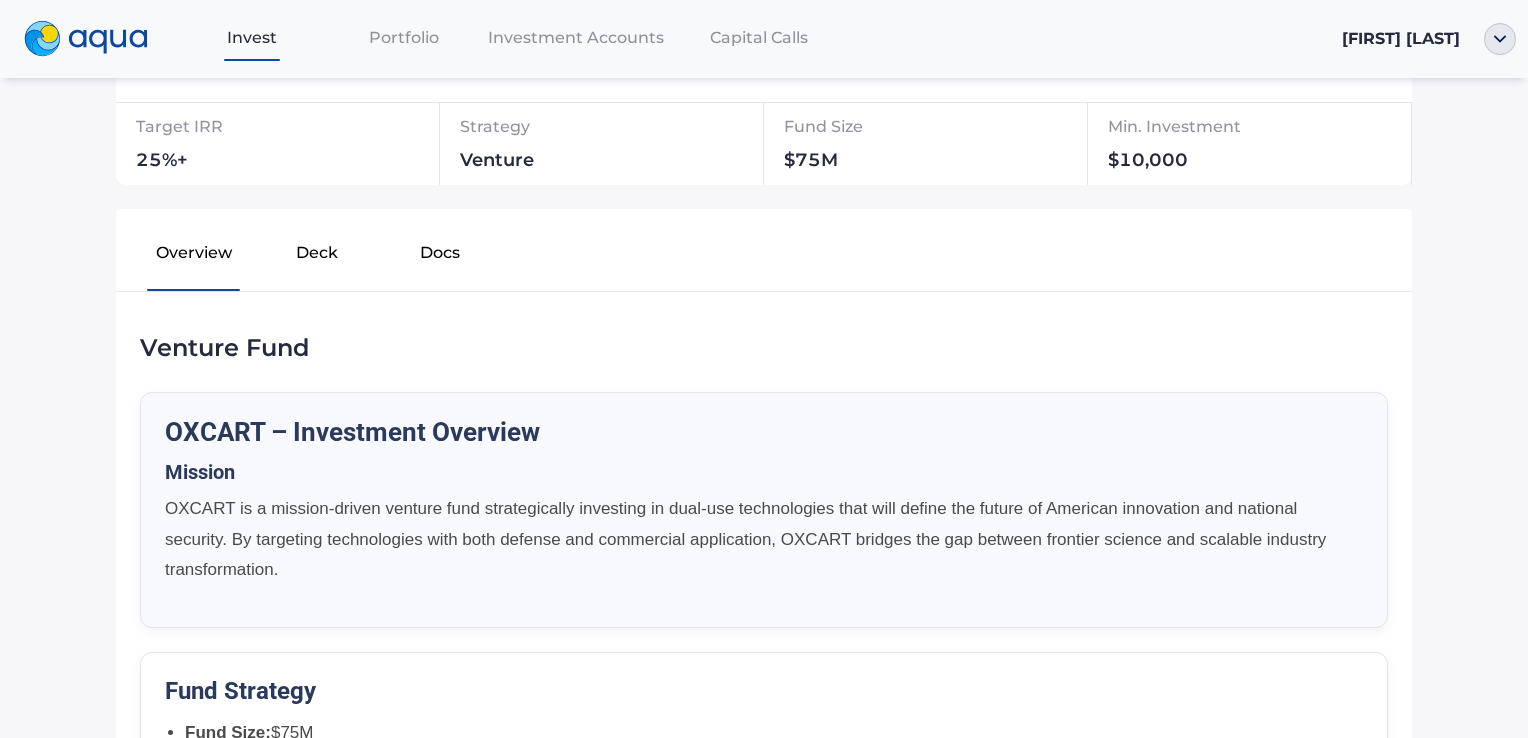 scroll, scrollTop: 0, scrollLeft: 0, axis: both 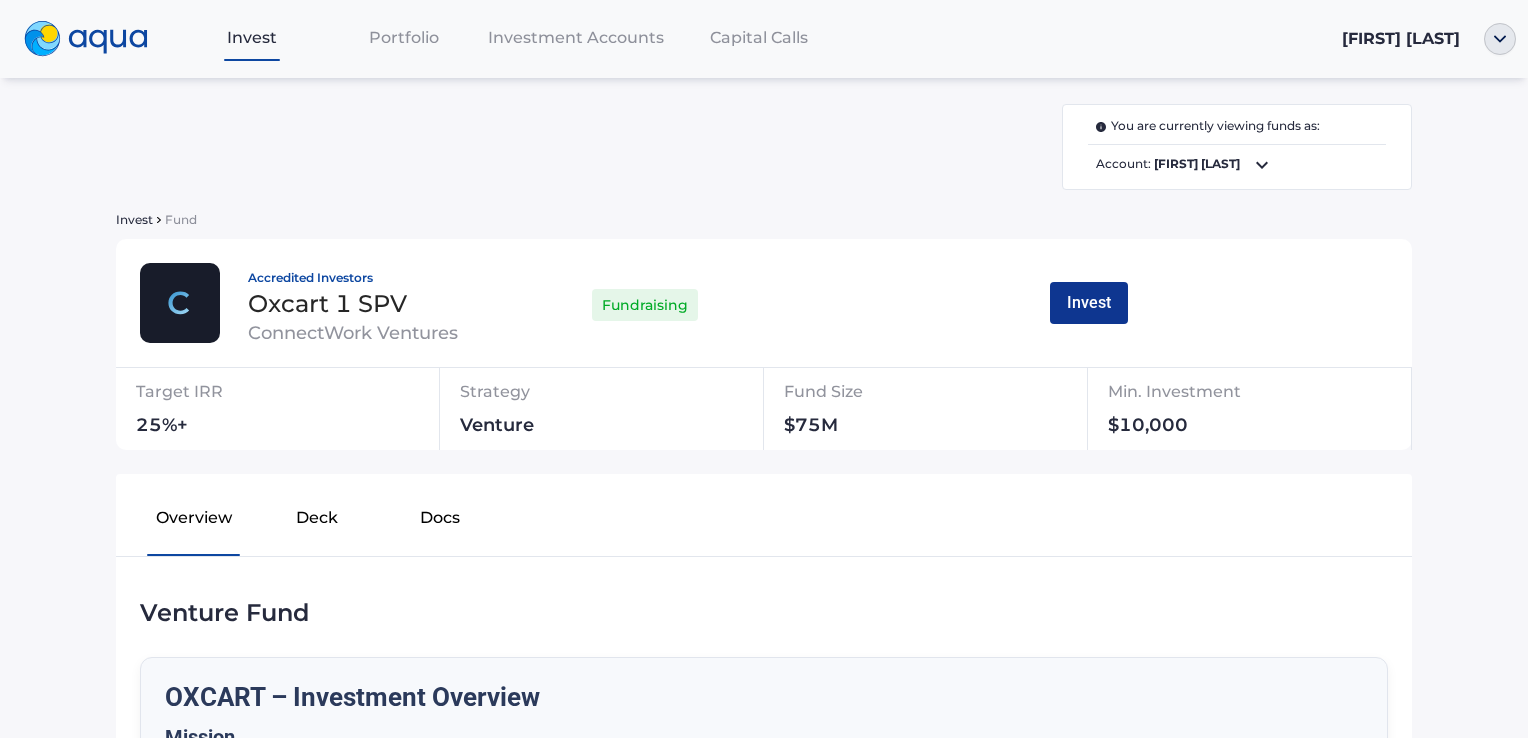 click on "Invest" at bounding box center (1089, 303) 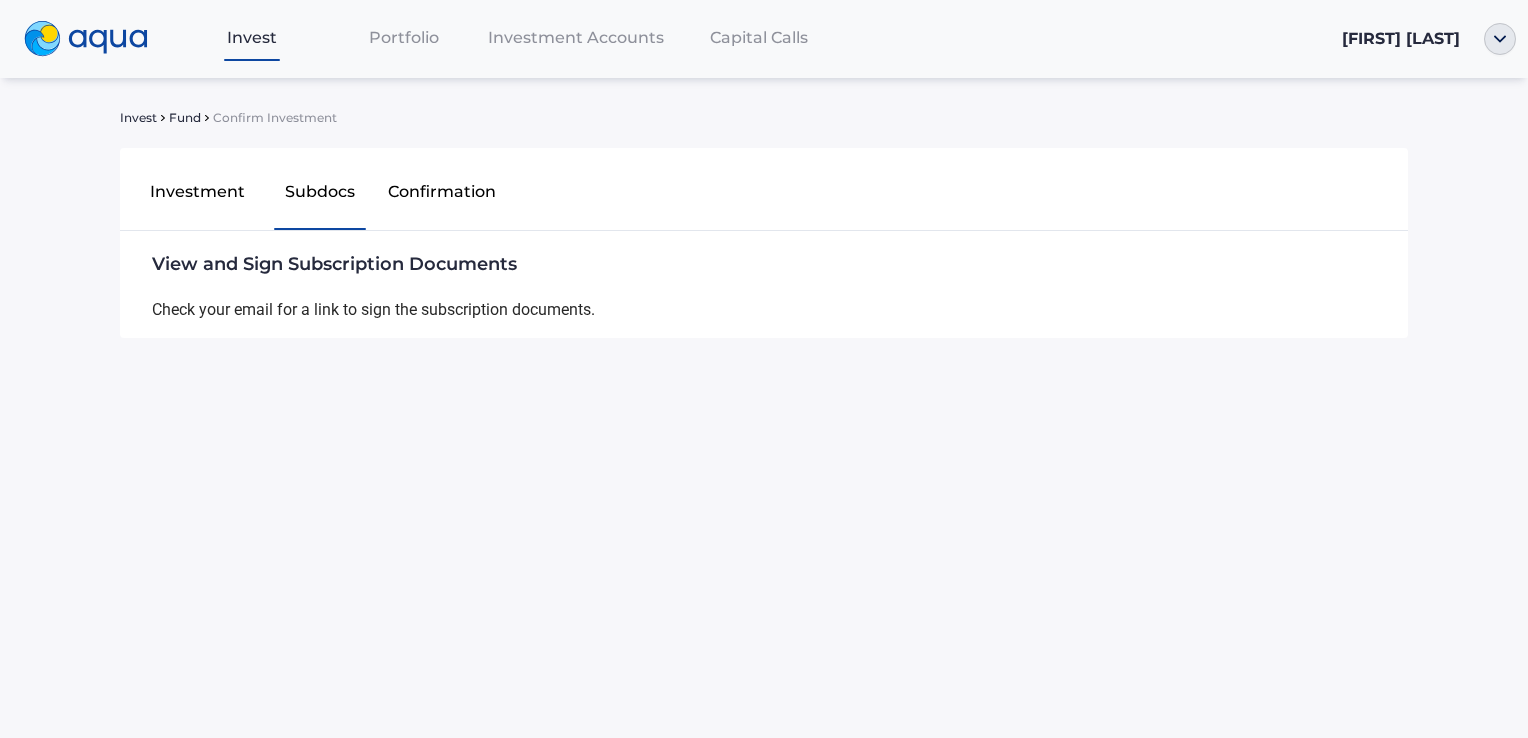 click on "Investment" at bounding box center [197, 196] 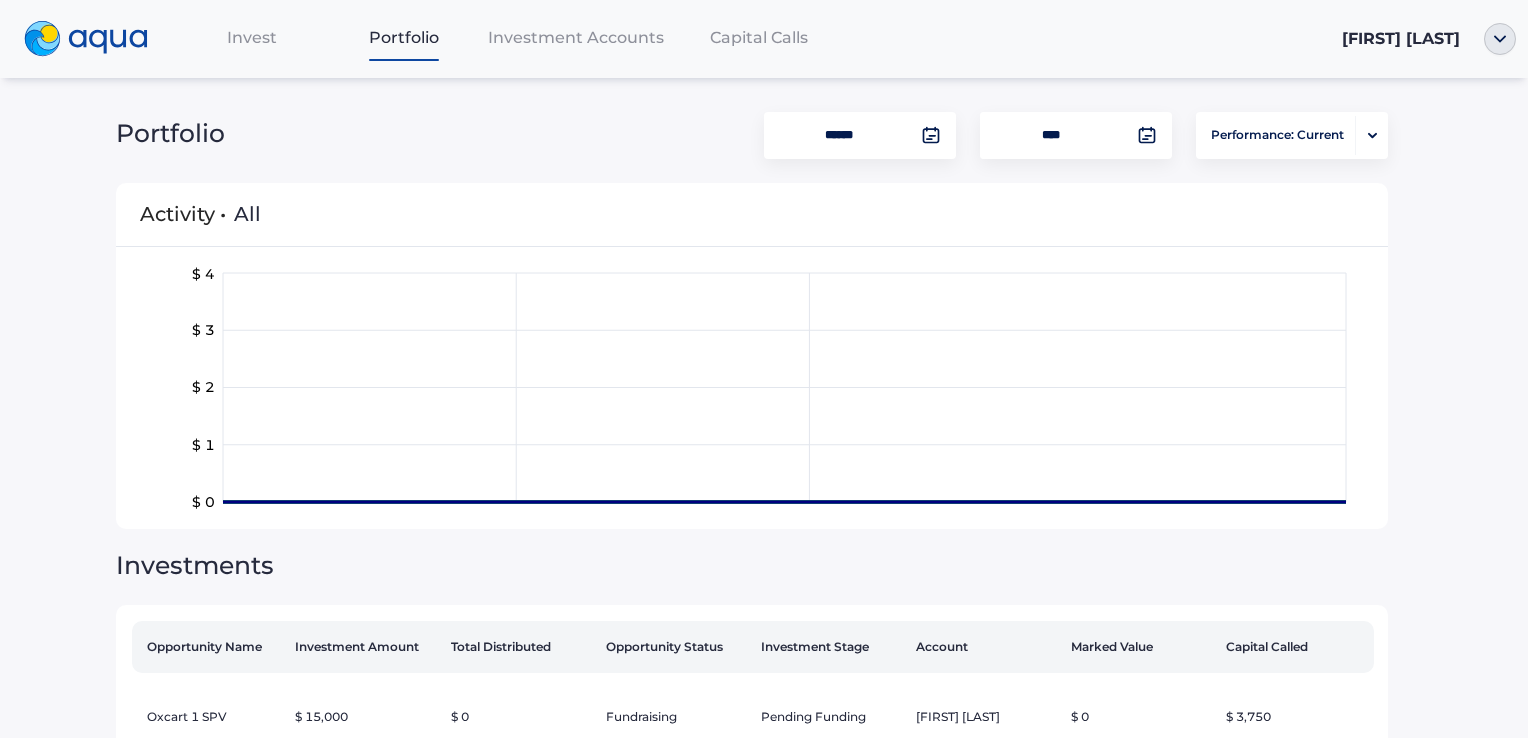 click on "Investment Accounts" at bounding box center [576, 37] 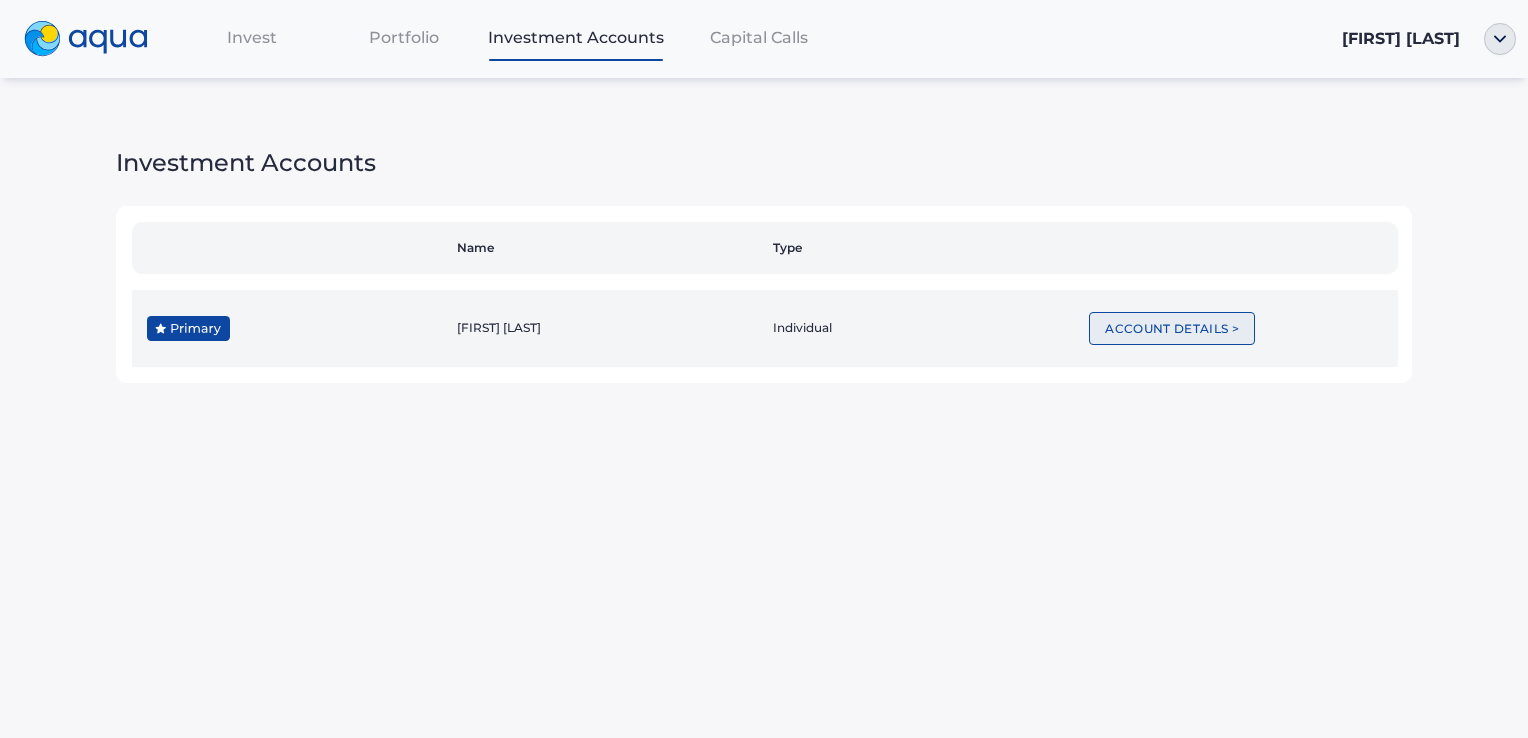 click on "Account Details >" at bounding box center (1172, 328) 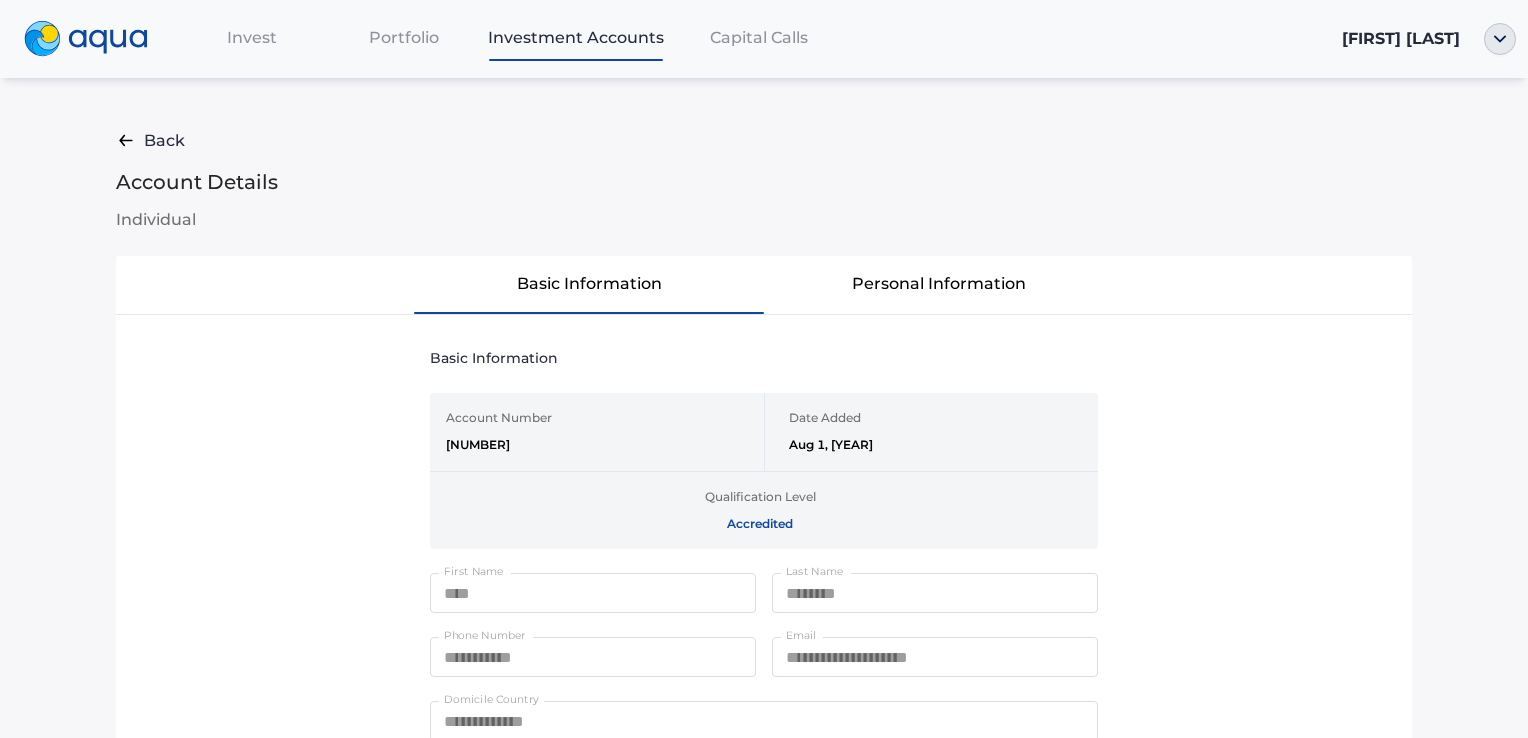 scroll, scrollTop: 0, scrollLeft: 0, axis: both 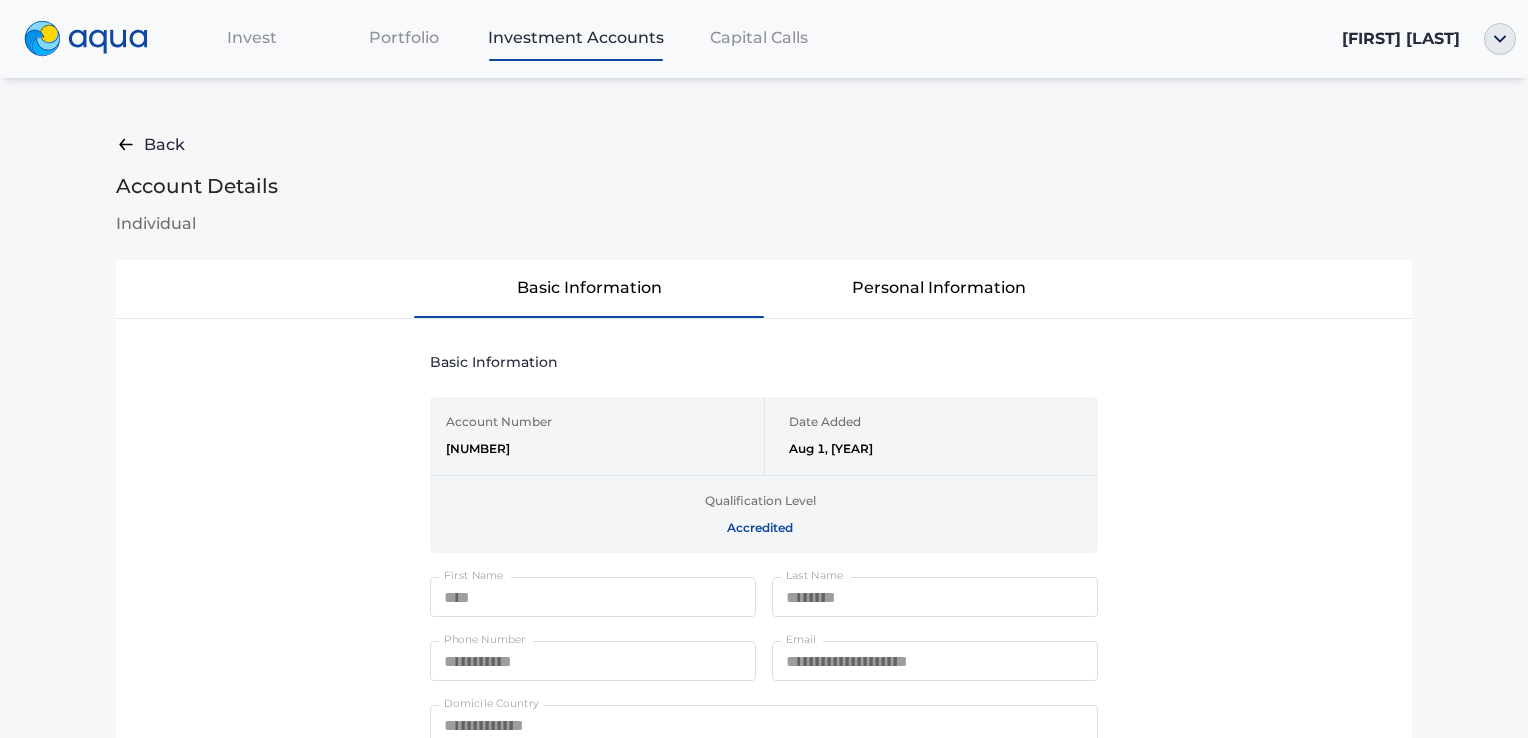 click on "Capital Calls" at bounding box center [759, 37] 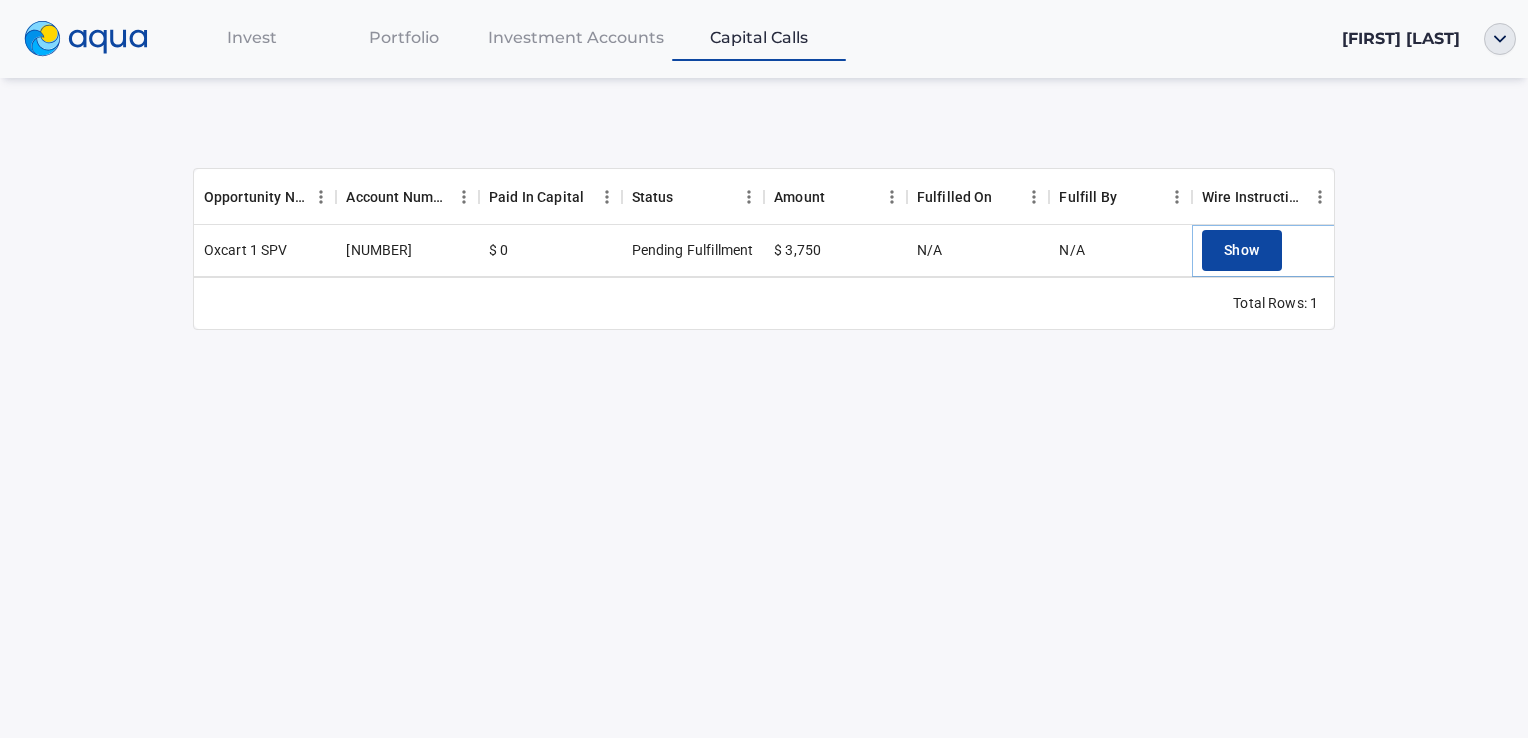 click on "Show" at bounding box center [1242, 250] 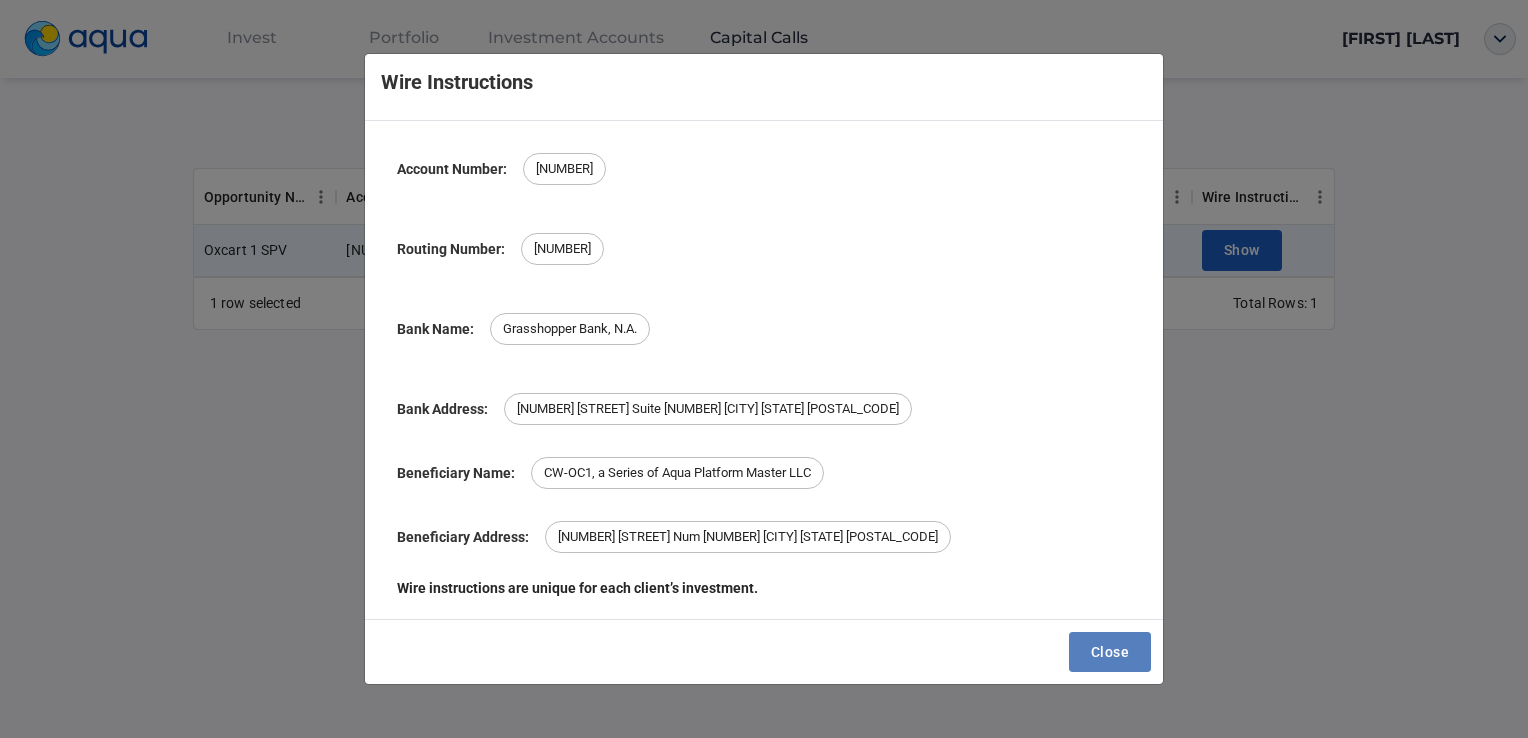 click on "Close" at bounding box center [1110, 652] 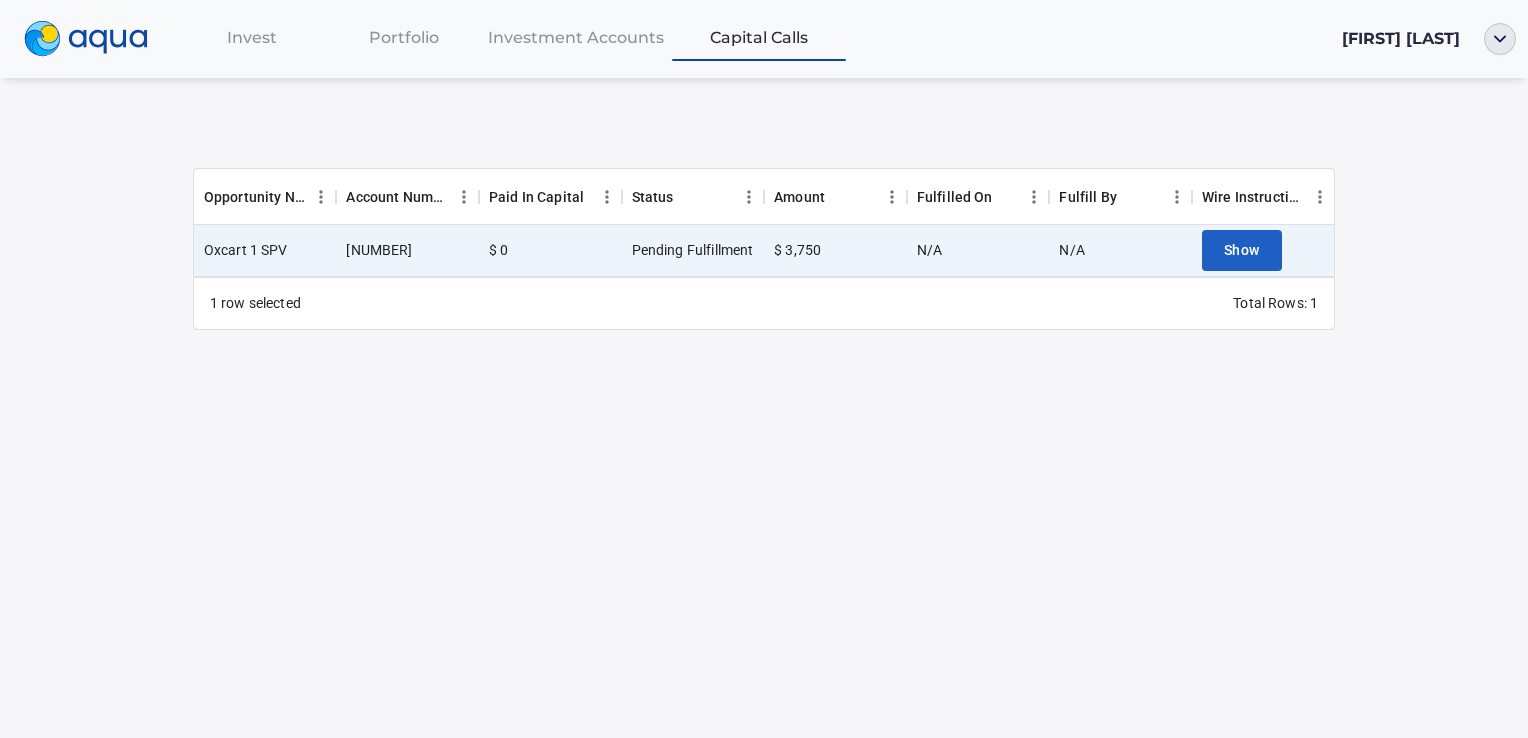 click on "Investment Accounts" at bounding box center (576, 37) 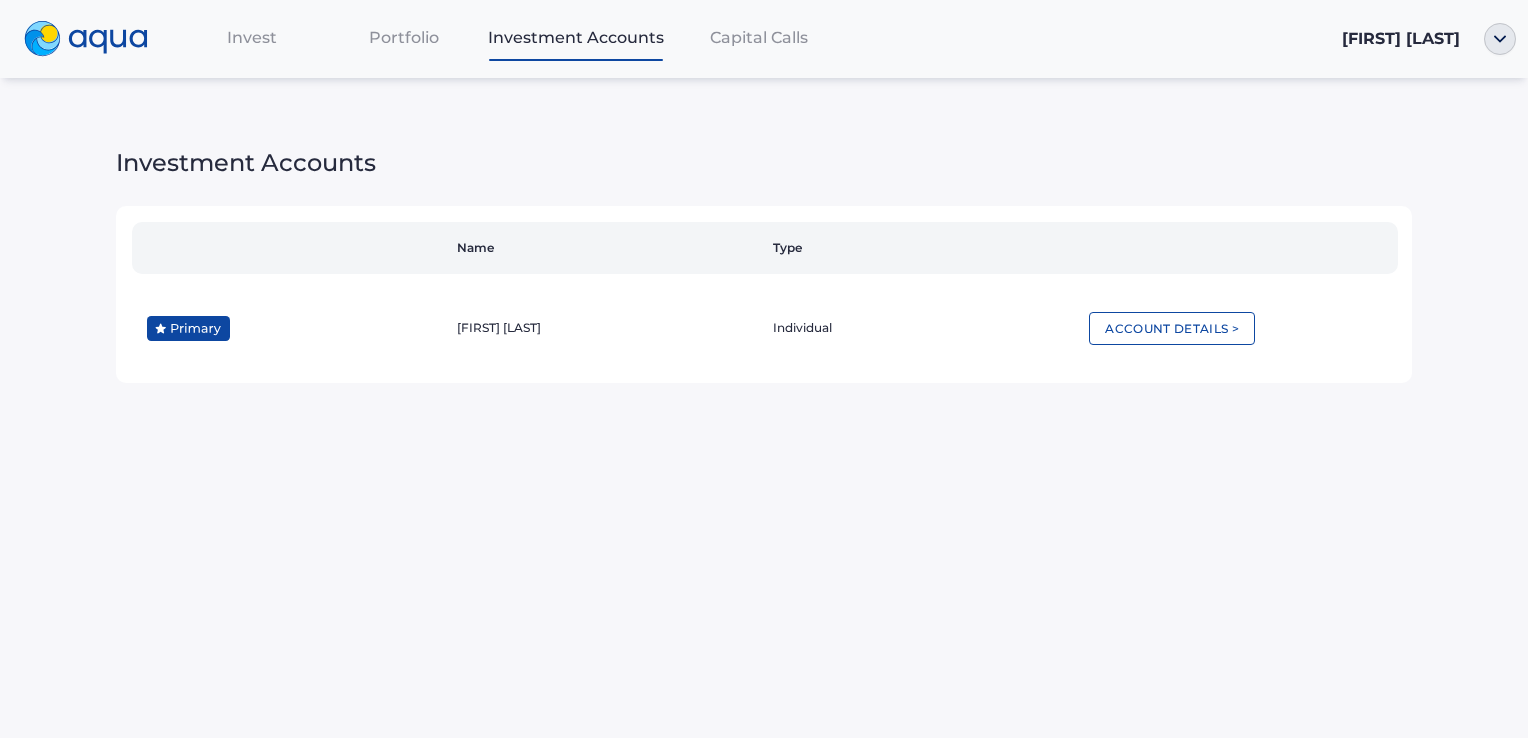 click on "Portfolio" at bounding box center [404, 37] 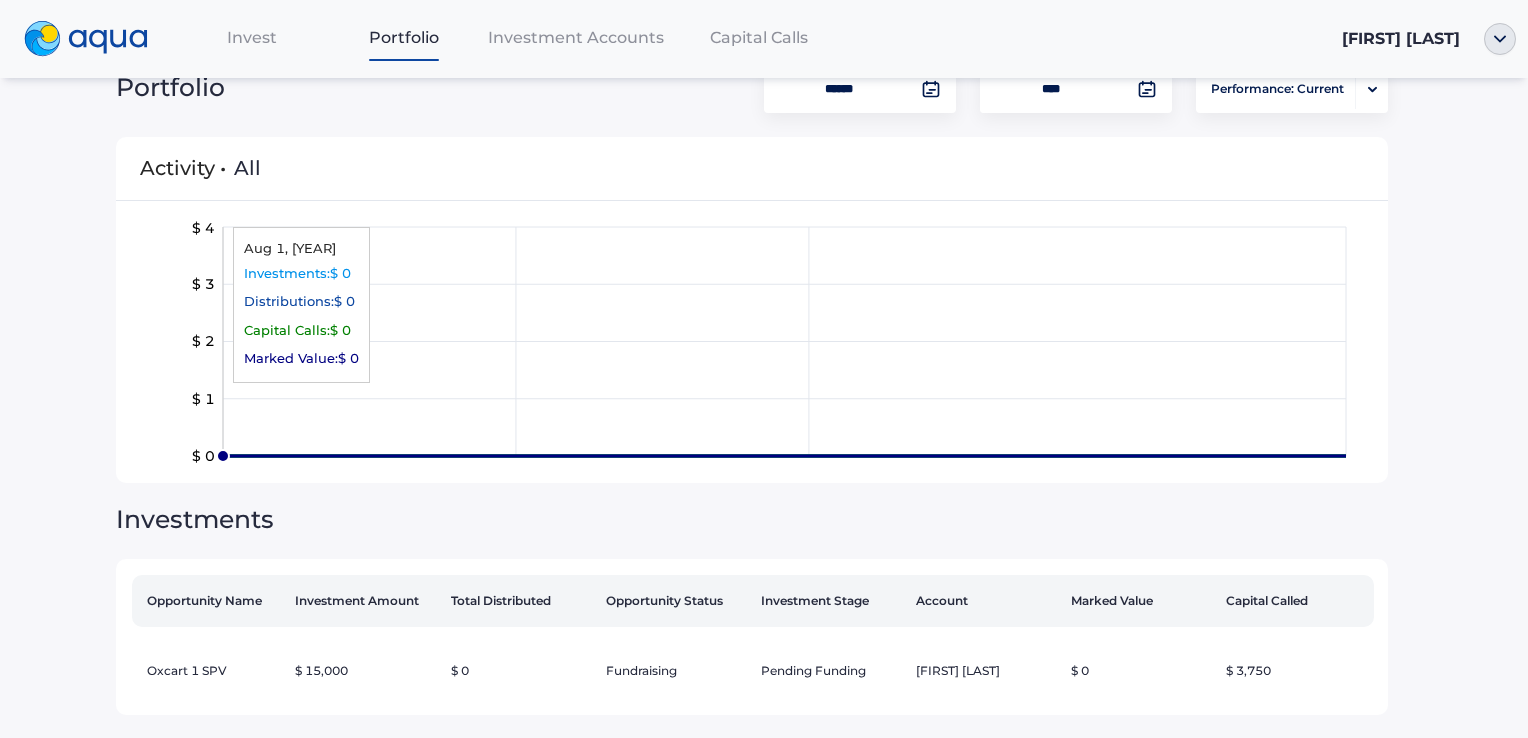 scroll, scrollTop: 69, scrollLeft: 0, axis: vertical 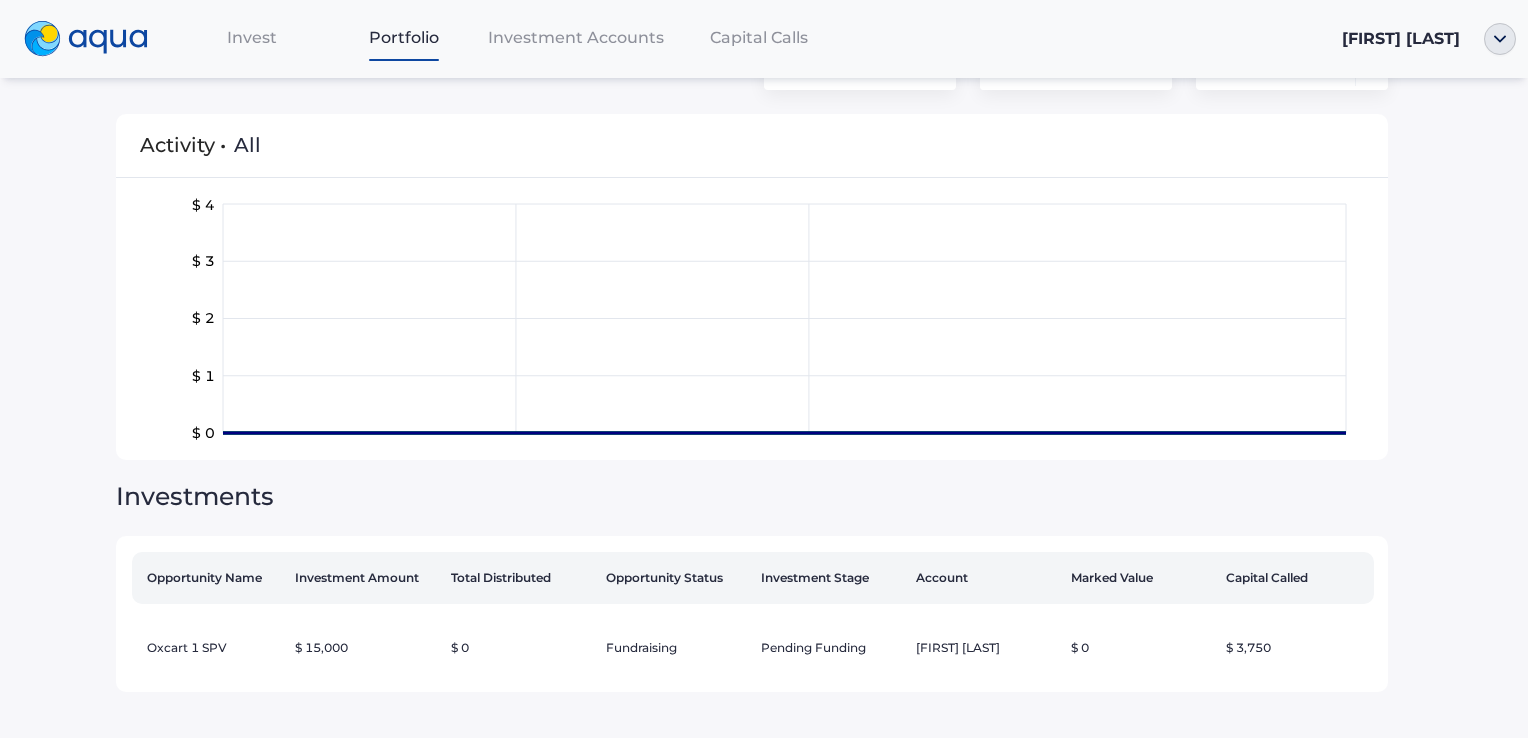 click on "Invest" at bounding box center (252, 37) 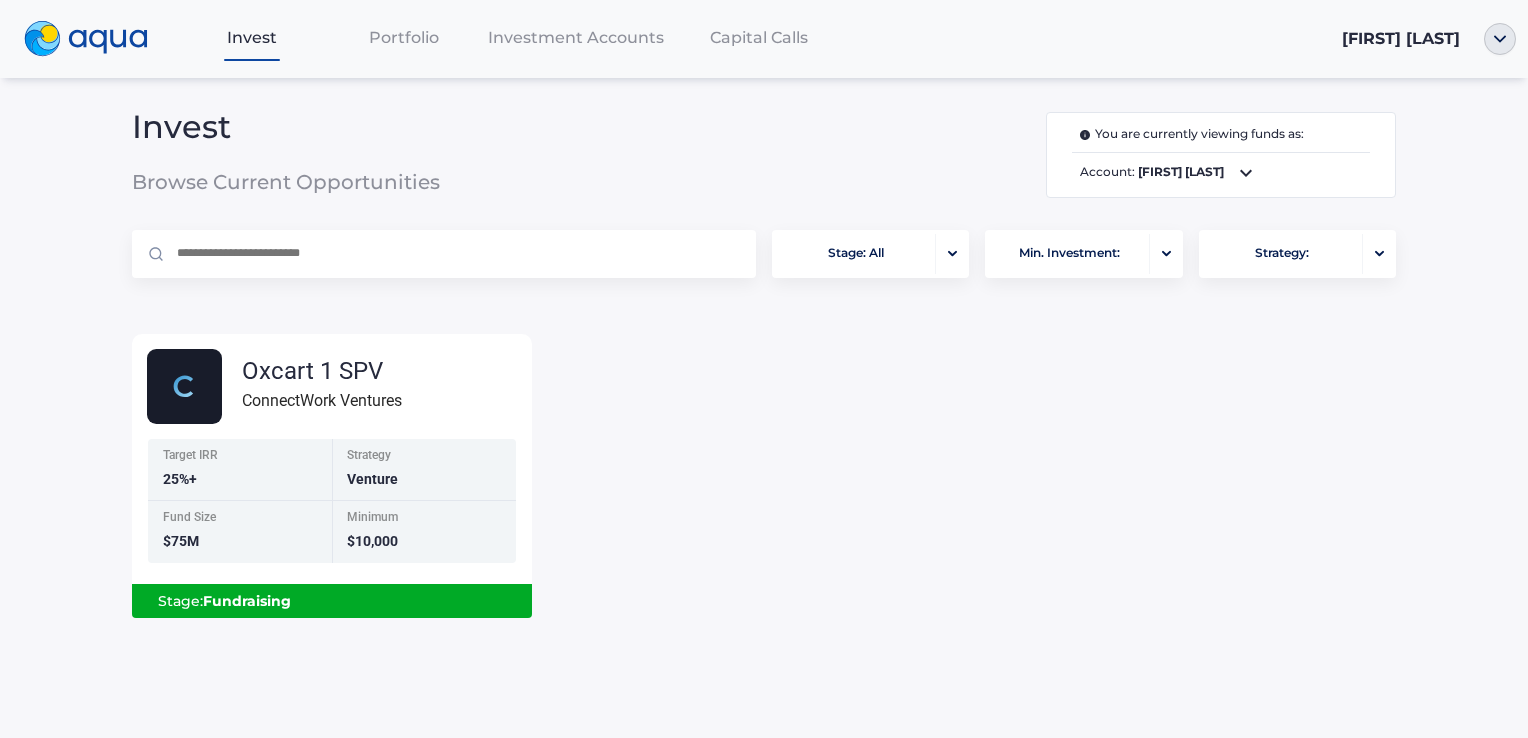 click on "Investment Accounts" at bounding box center [576, 37] 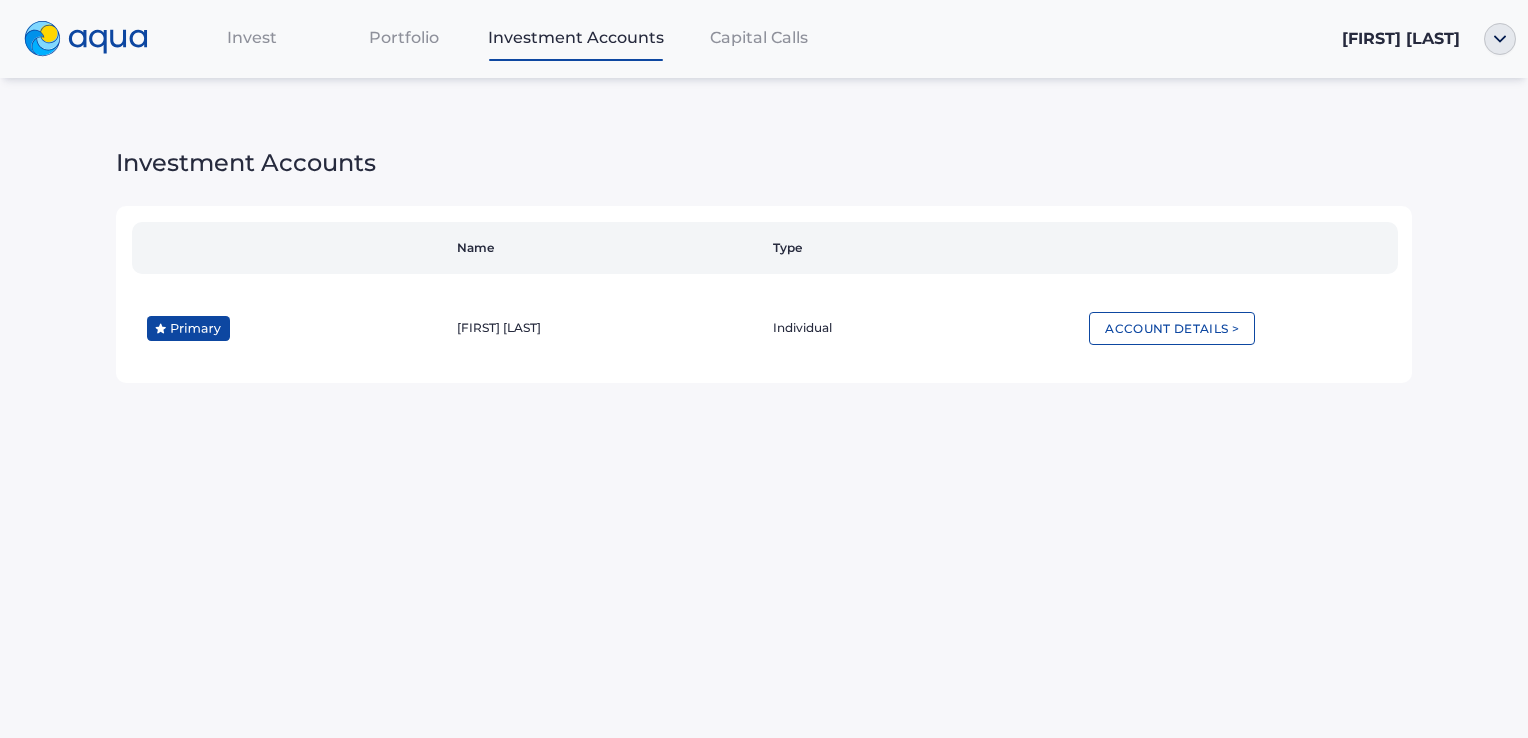 click on "Capital Calls" at bounding box center (759, 37) 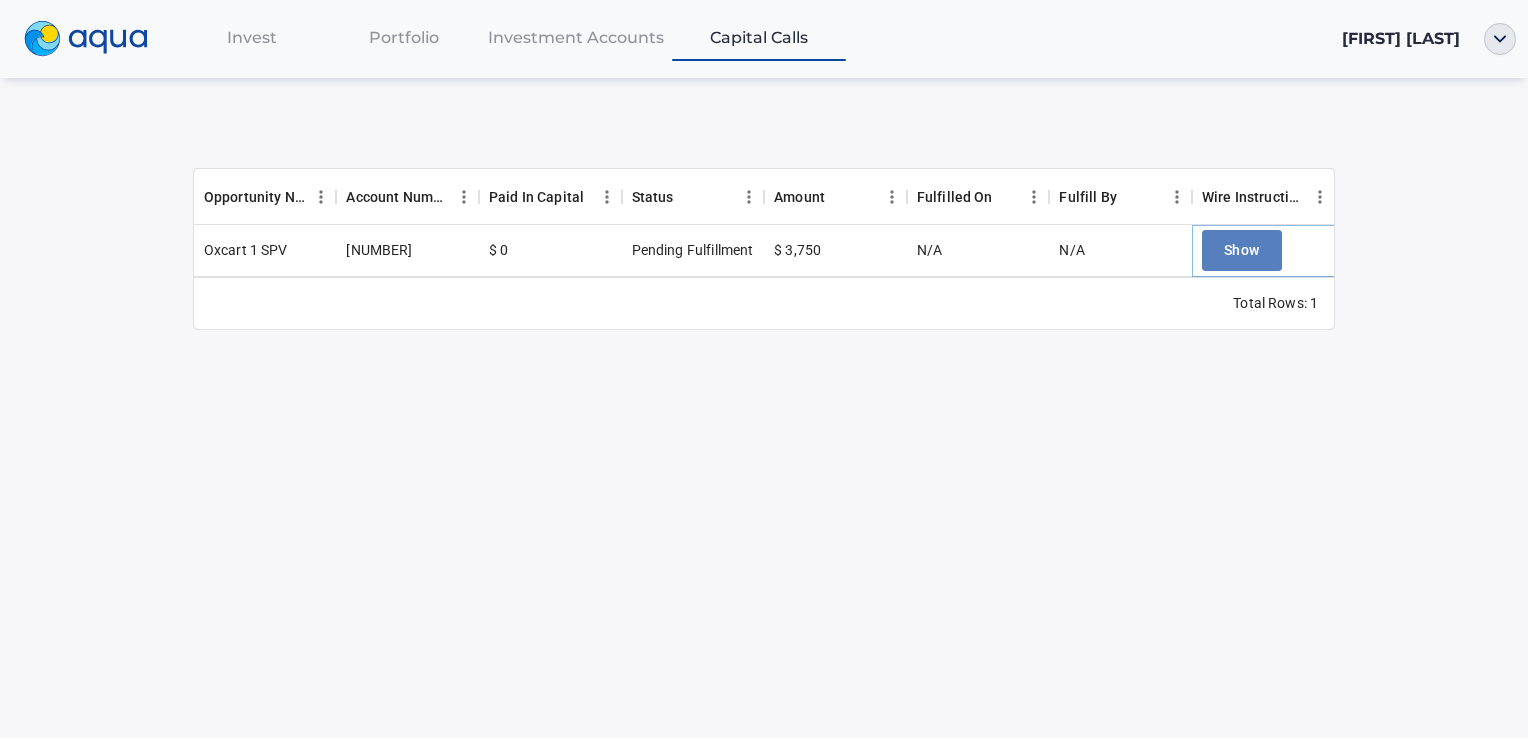 click on "Show" at bounding box center (1242, 250) 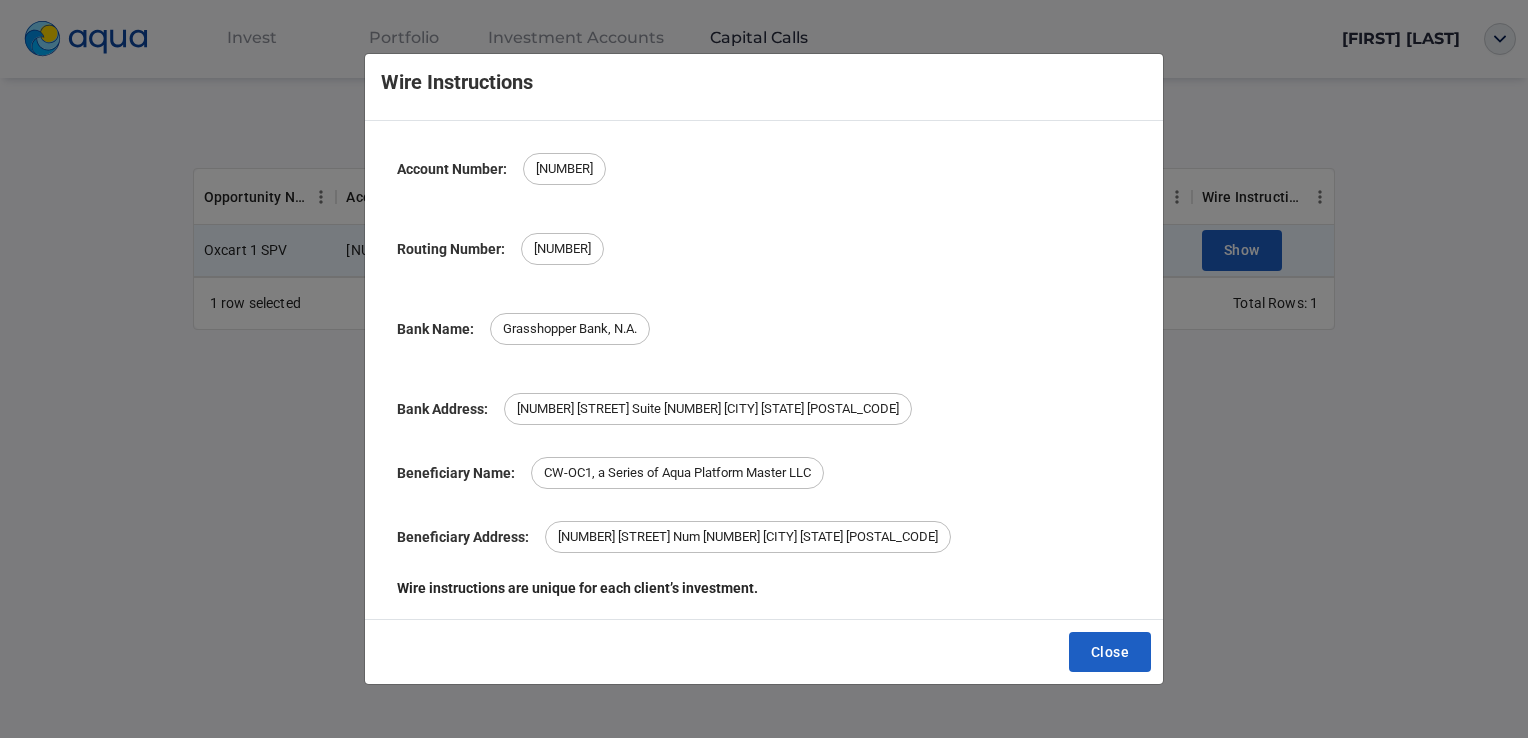 click on "Grasshopper Bank, N.A." at bounding box center (570, 329) 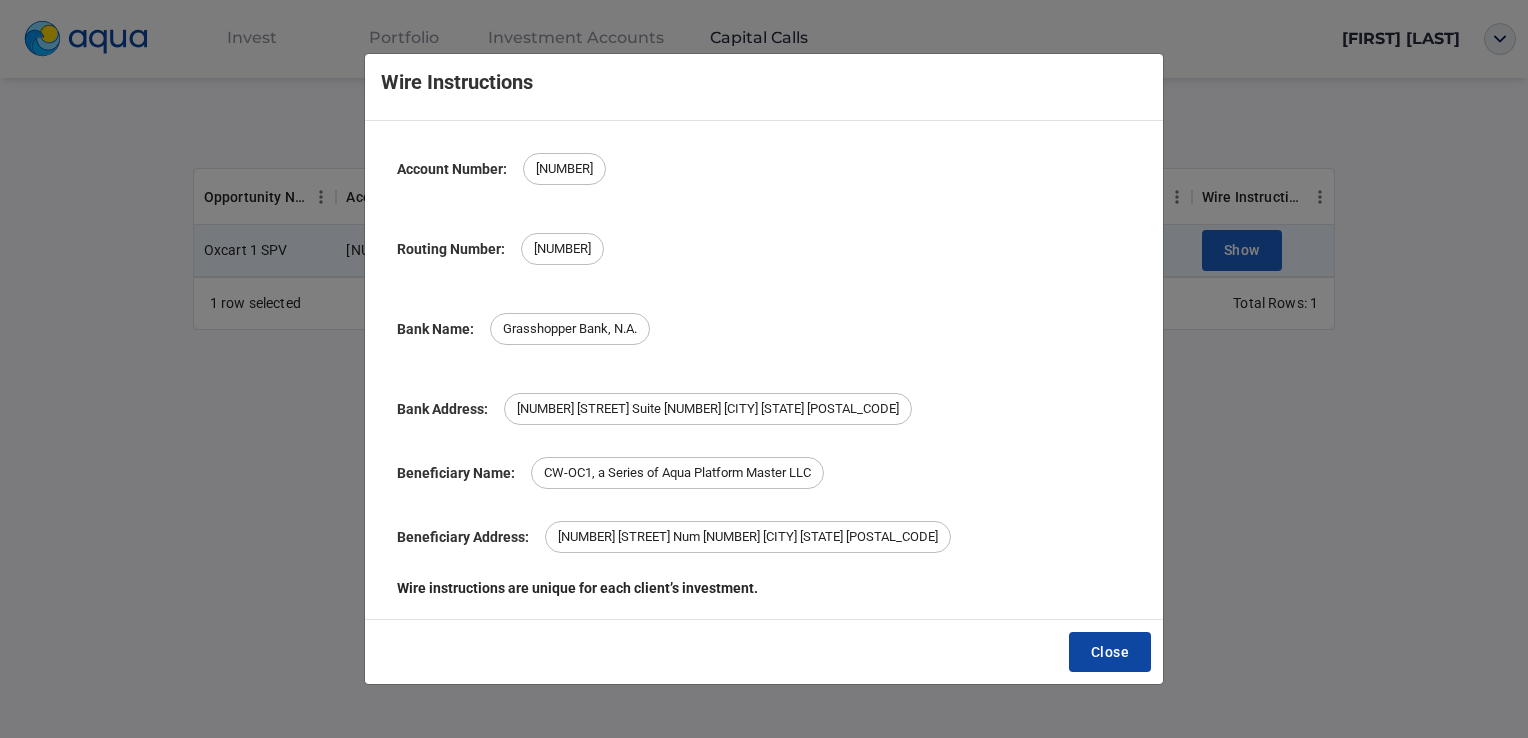 click on "Close" at bounding box center [1110, 652] 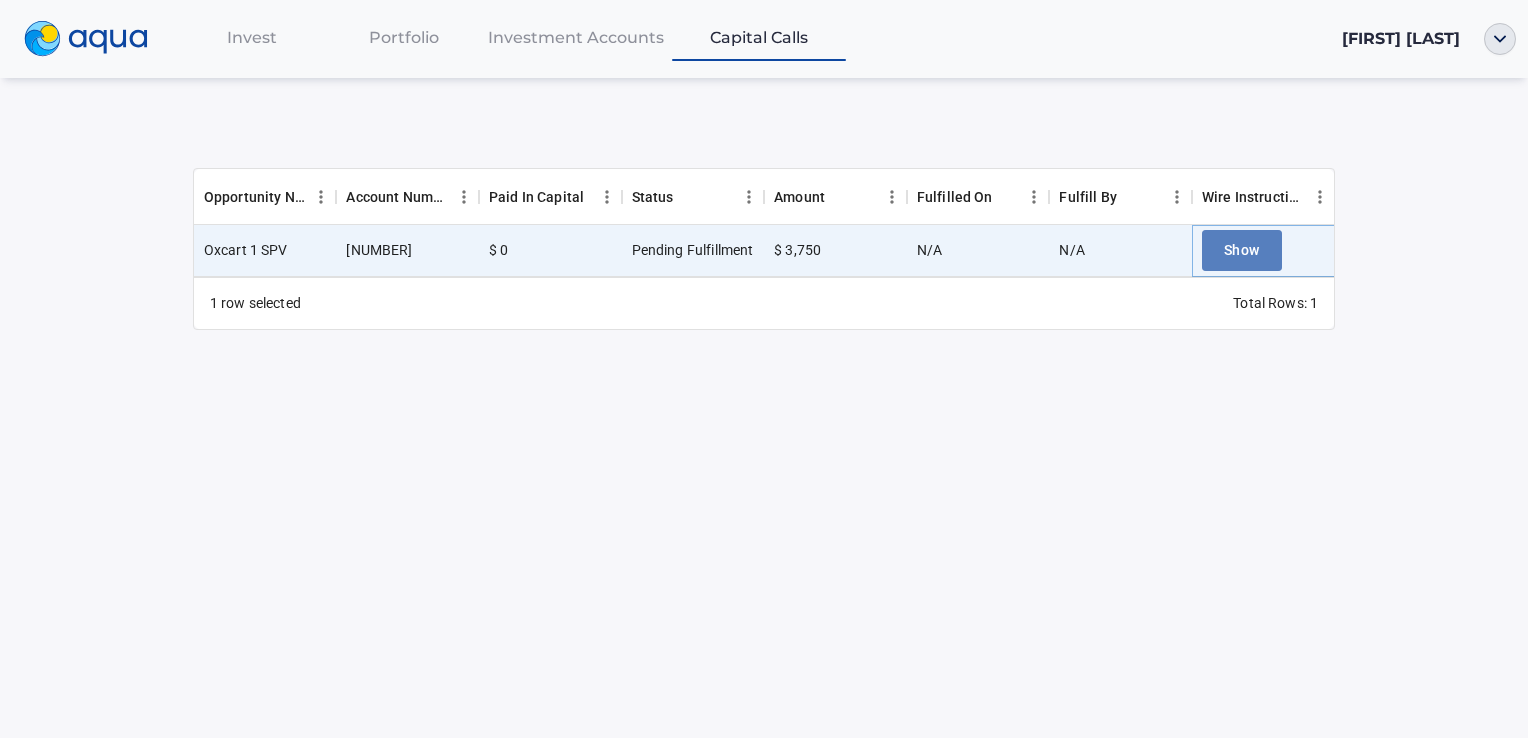 click on "Show" at bounding box center [1242, 250] 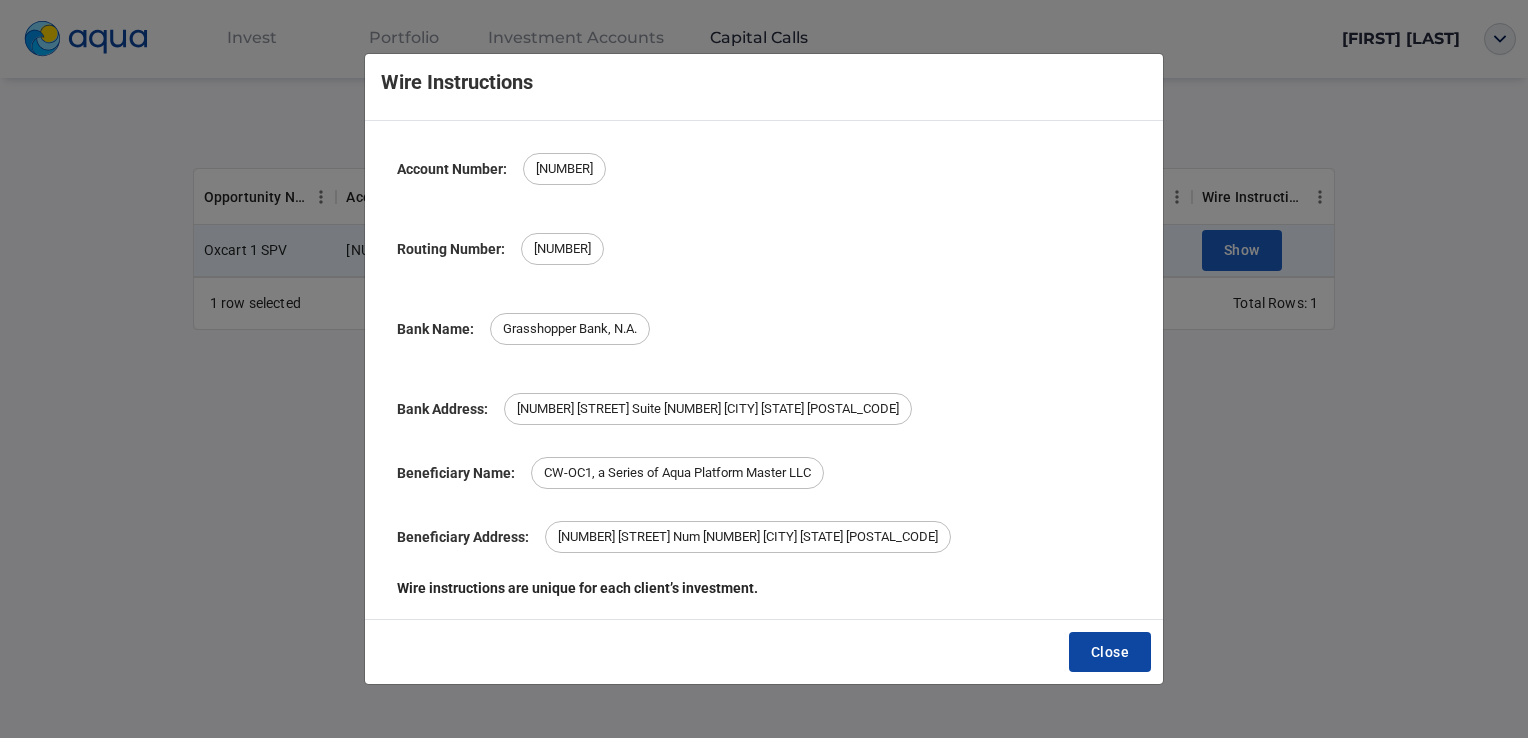 click on "Close" at bounding box center [1110, 652] 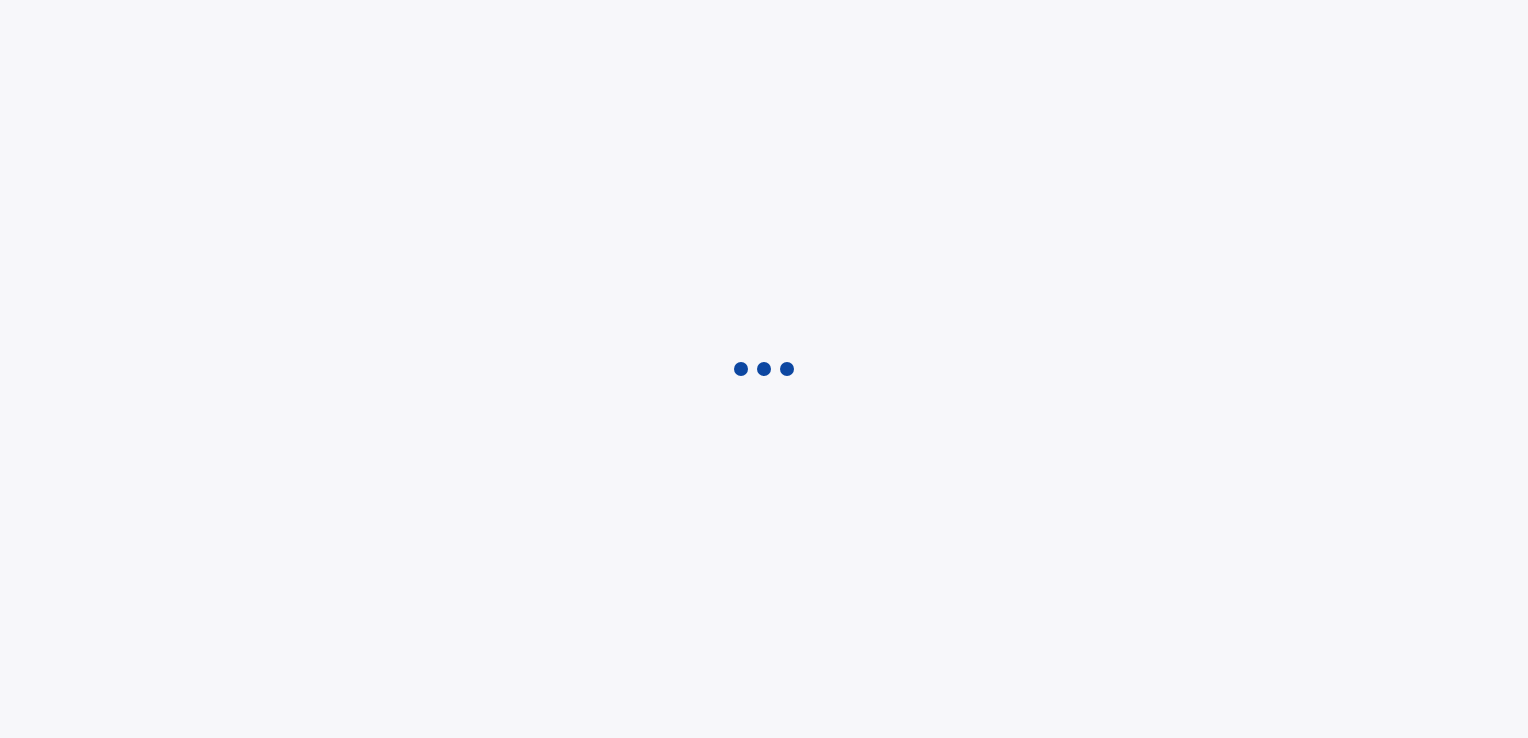 scroll, scrollTop: 0, scrollLeft: 0, axis: both 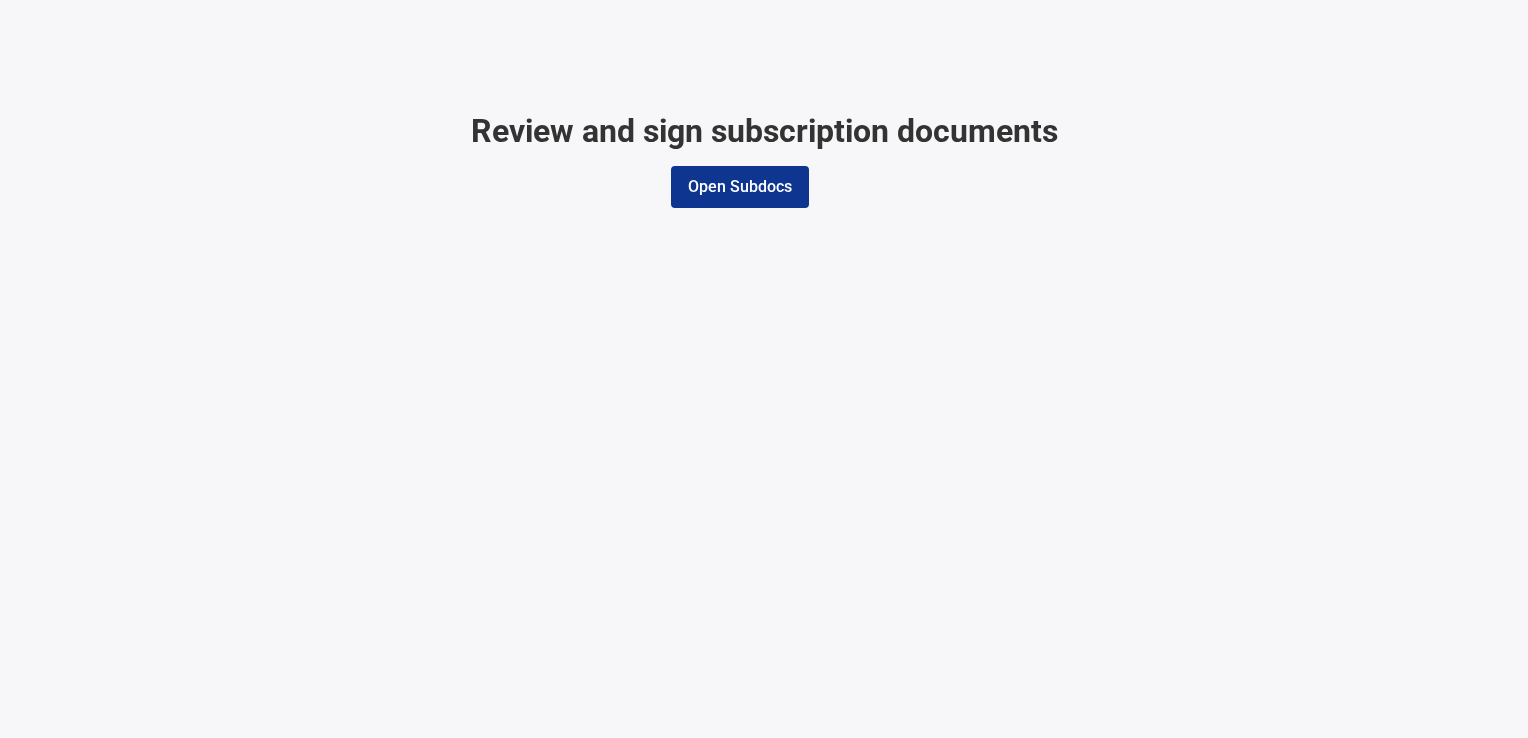 click on "Open Subdocs" at bounding box center (740, 187) 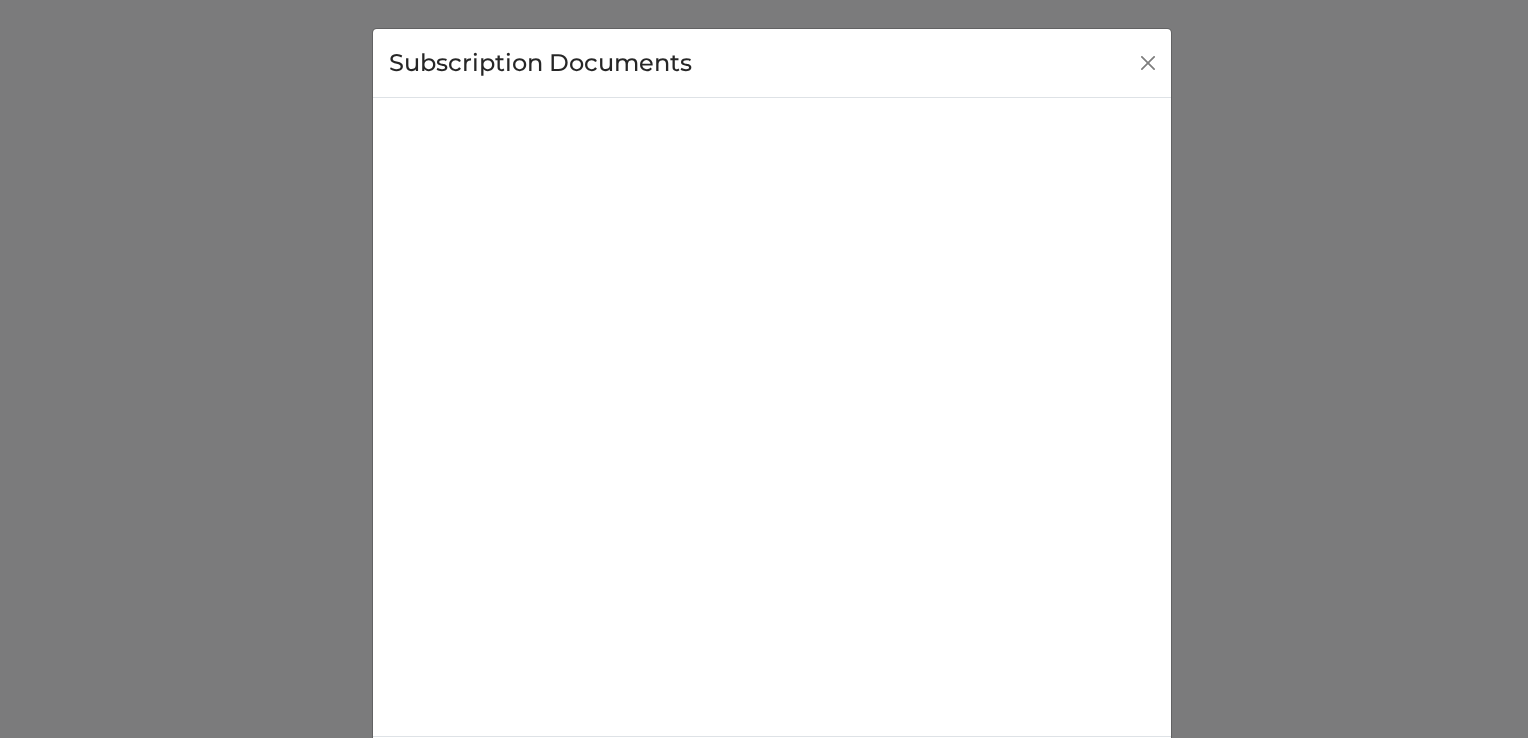 drag, startPoint x: 1510, startPoint y: 334, endPoint x: 1381, endPoint y: 279, distance: 140.23552 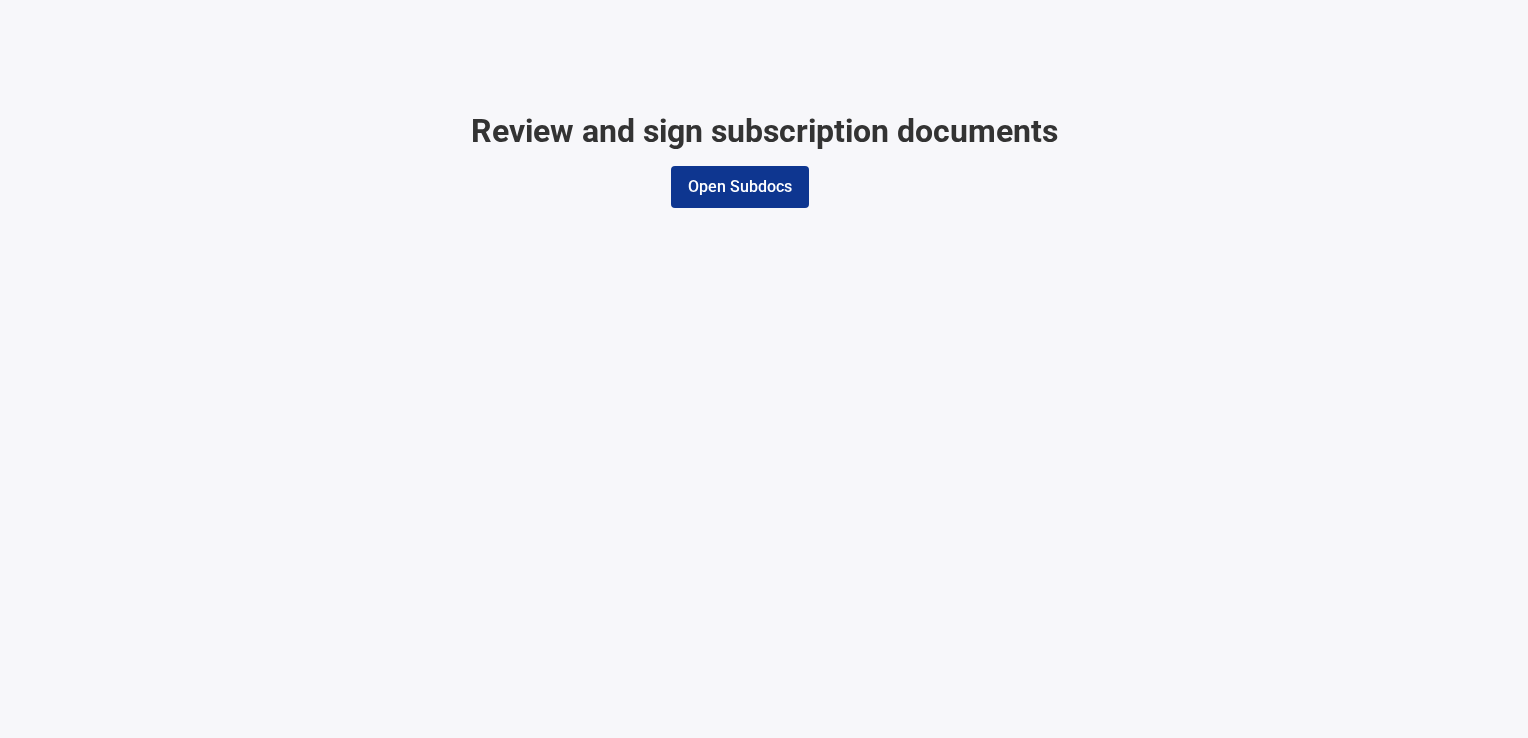click on "Open Subdocs" at bounding box center (740, 187) 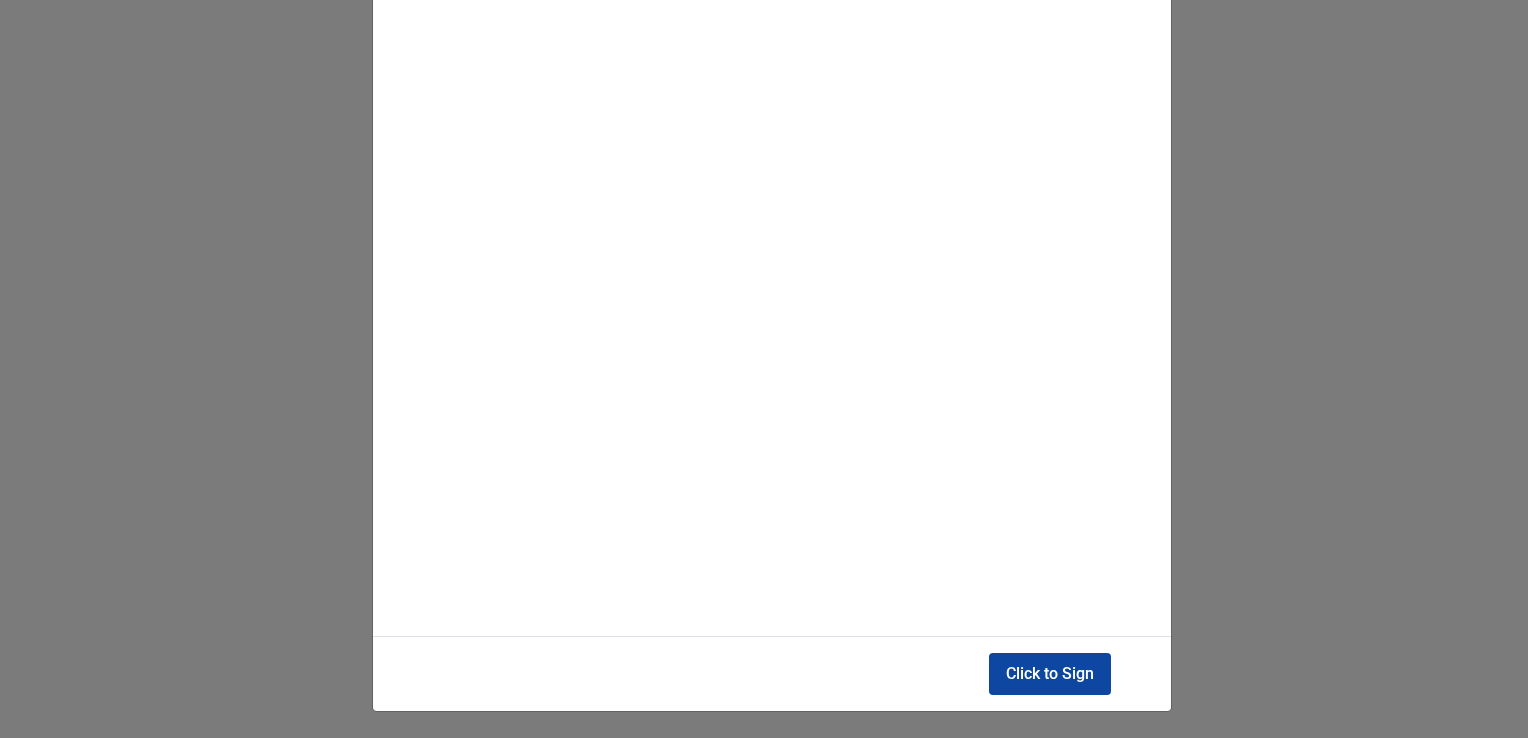 scroll, scrollTop: 99, scrollLeft: 0, axis: vertical 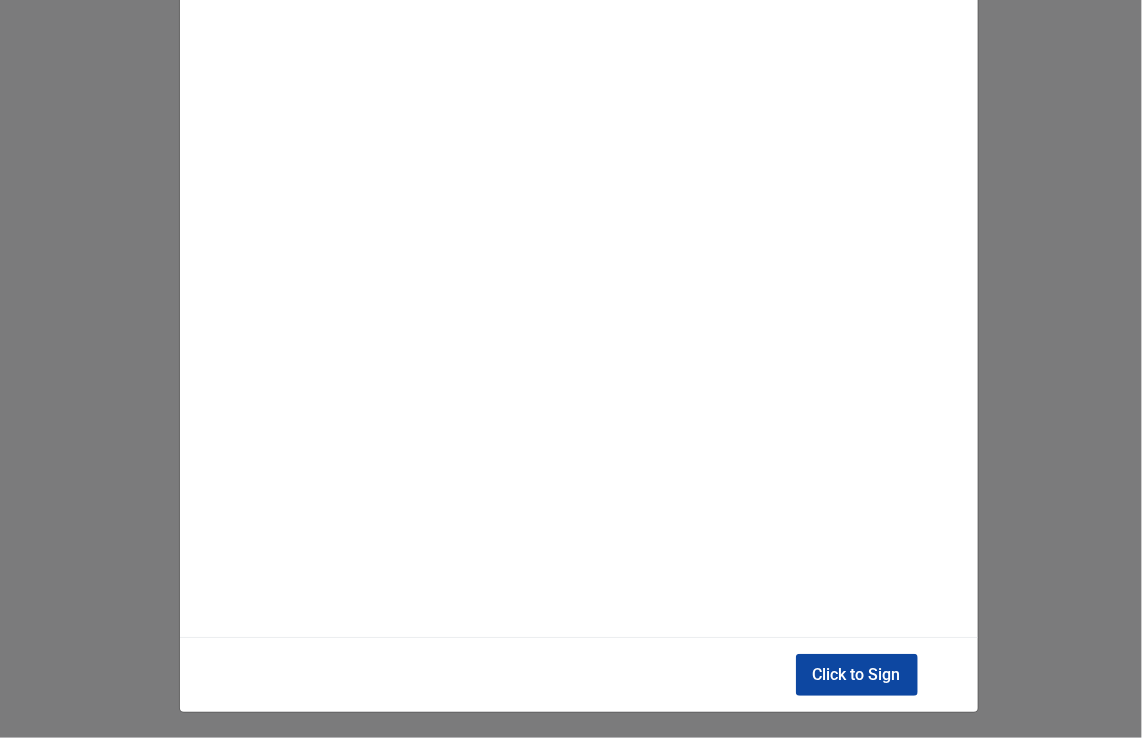 click on "Click to Sign" at bounding box center (857, 675) 